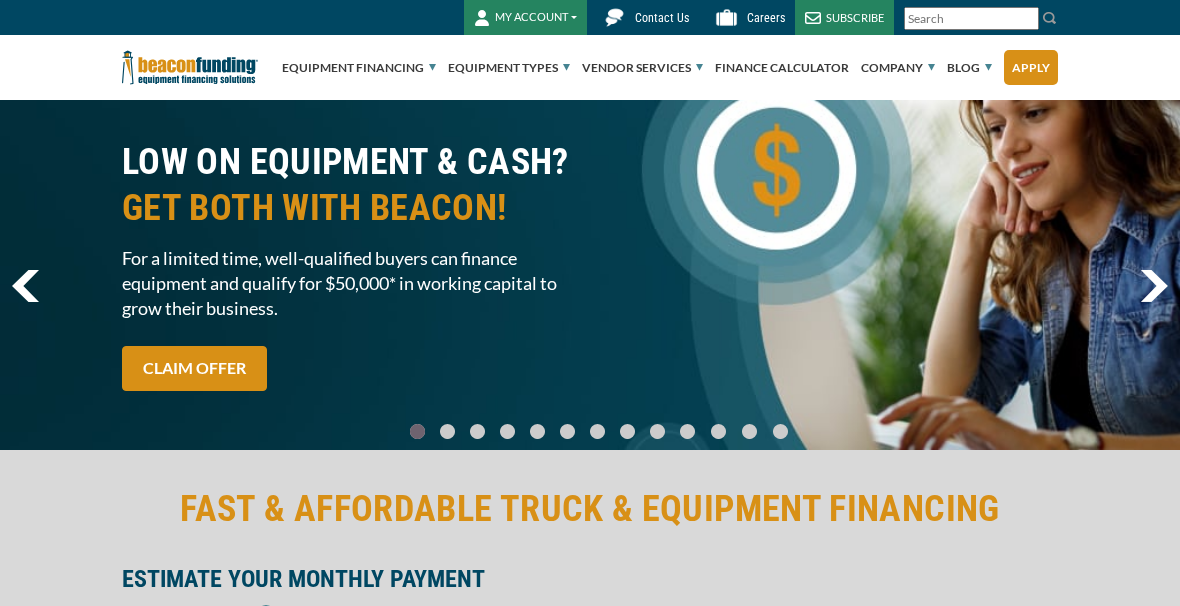 scroll, scrollTop: 0, scrollLeft: 0, axis: both 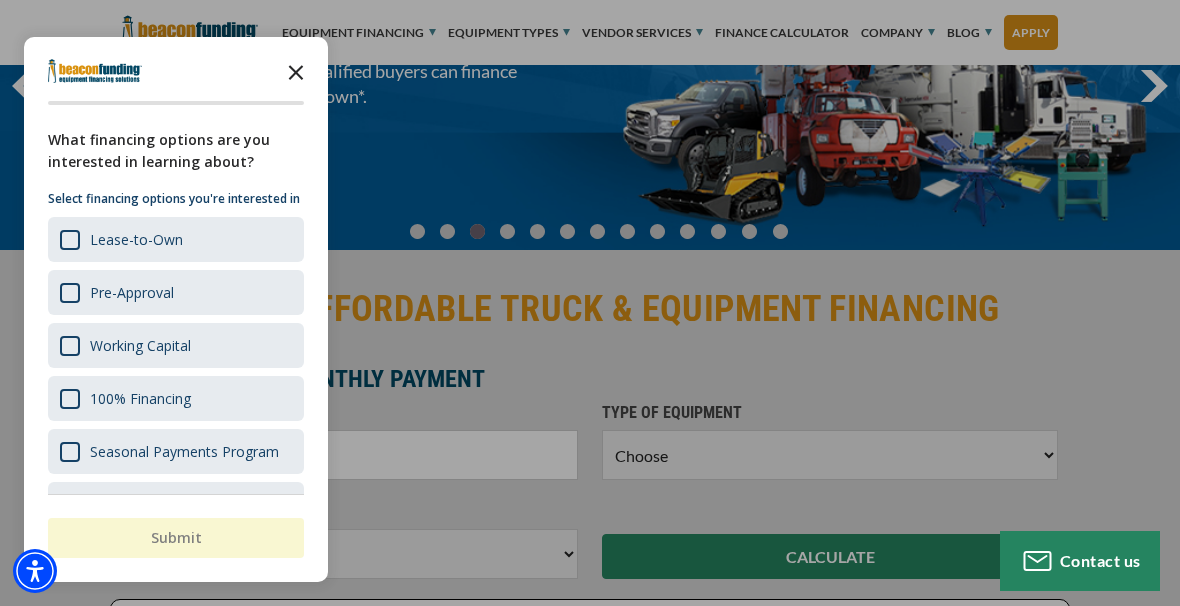 click 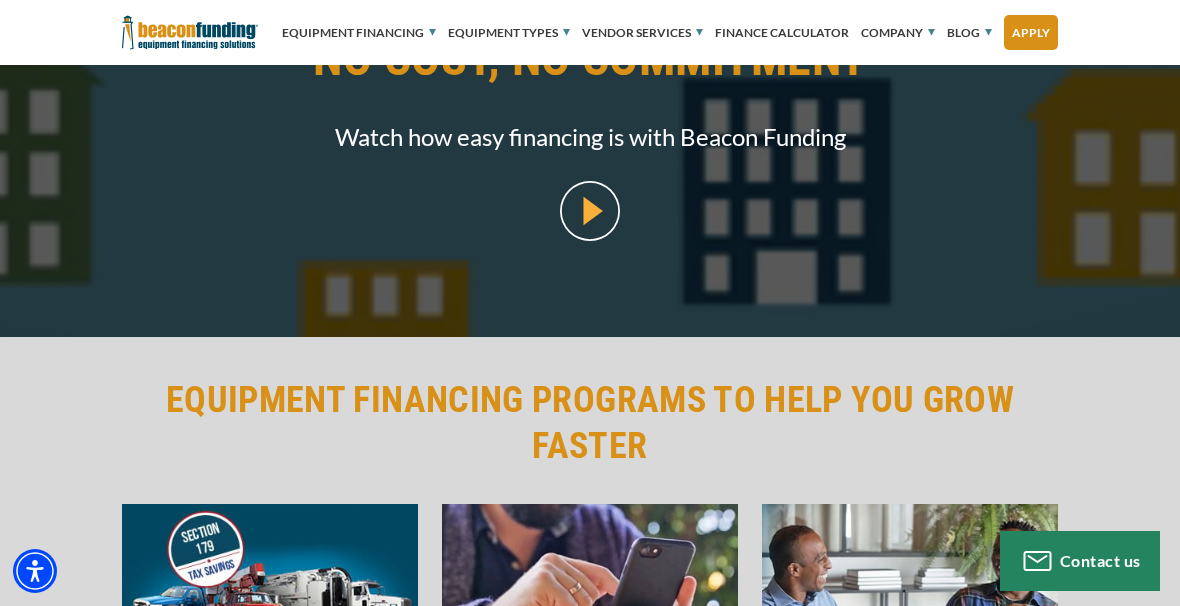 scroll, scrollTop: 2700, scrollLeft: 0, axis: vertical 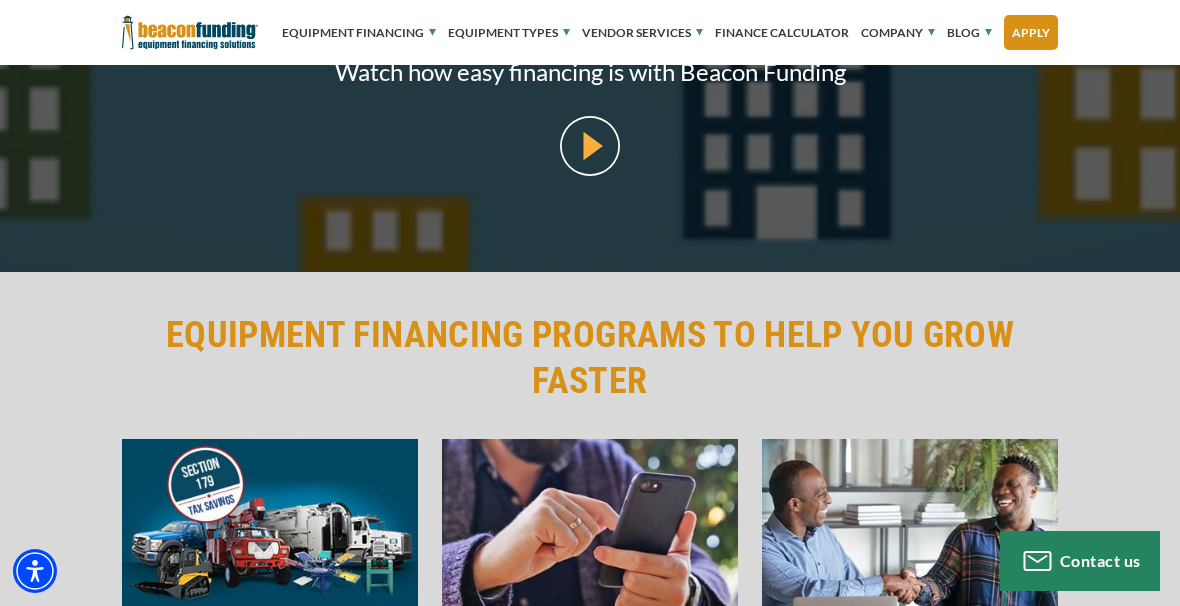 click at bounding box center [590, 146] 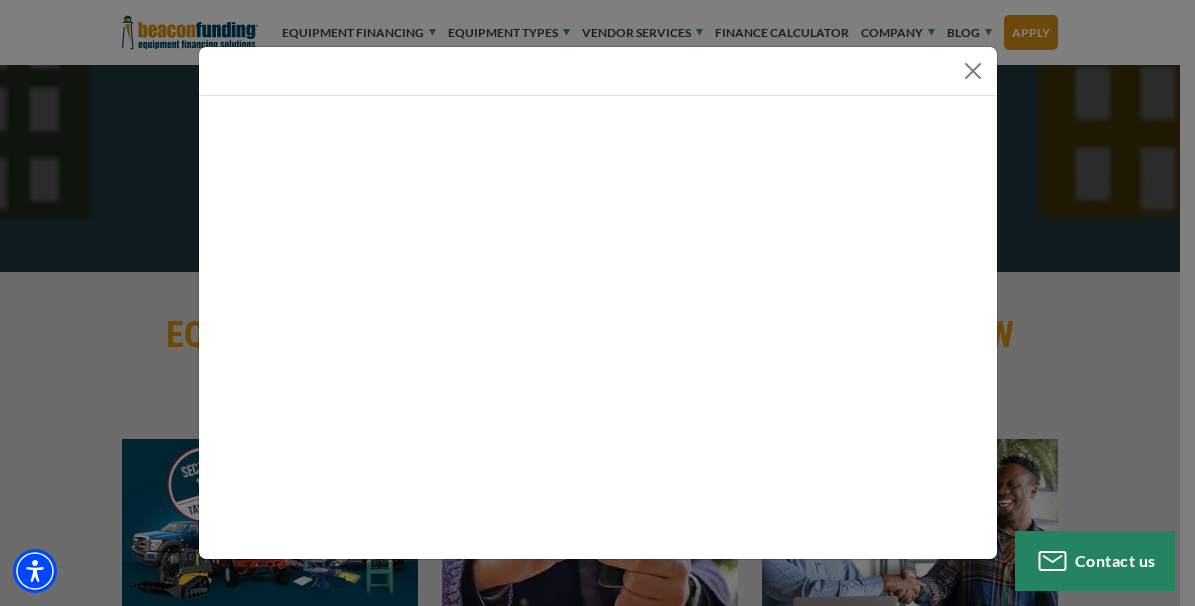 click at bounding box center [598, 71] 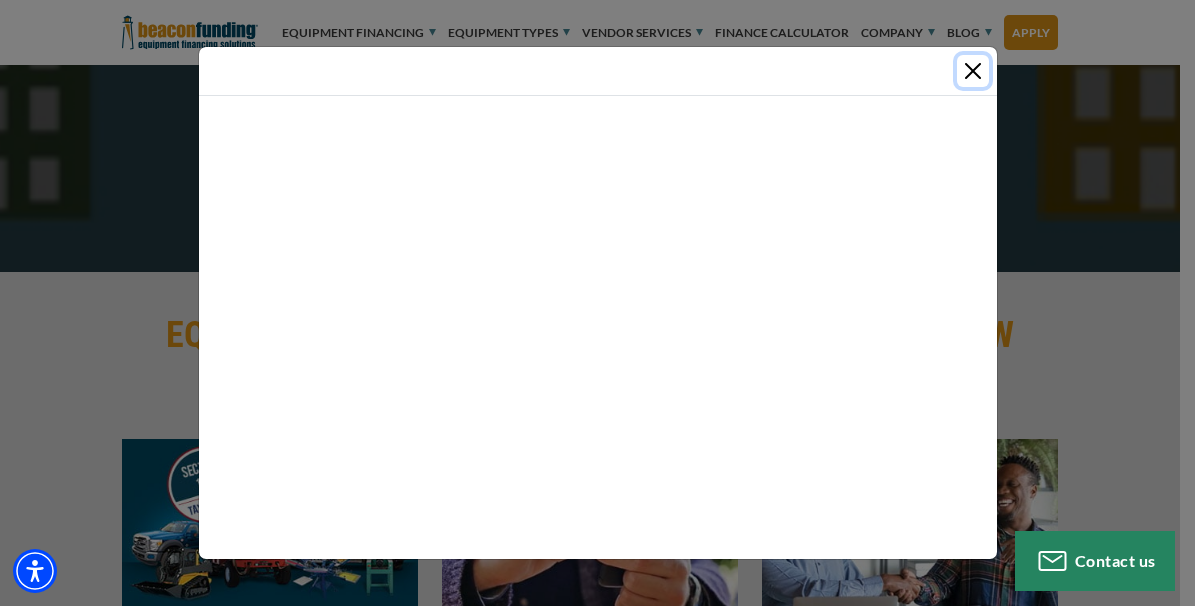 click at bounding box center (973, 71) 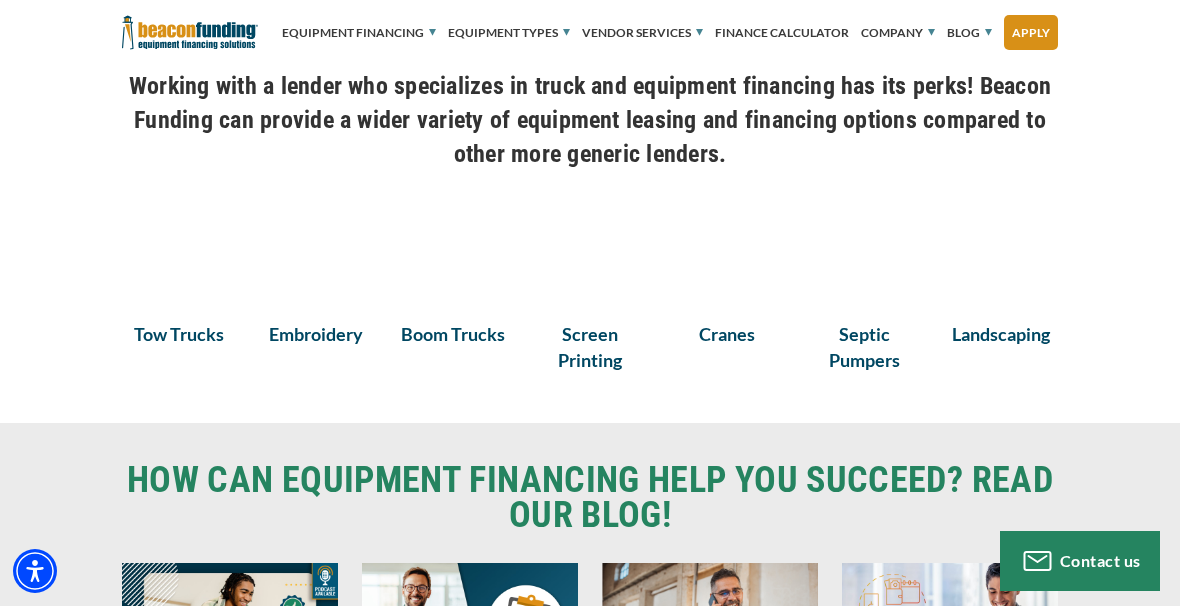scroll, scrollTop: 1700, scrollLeft: 0, axis: vertical 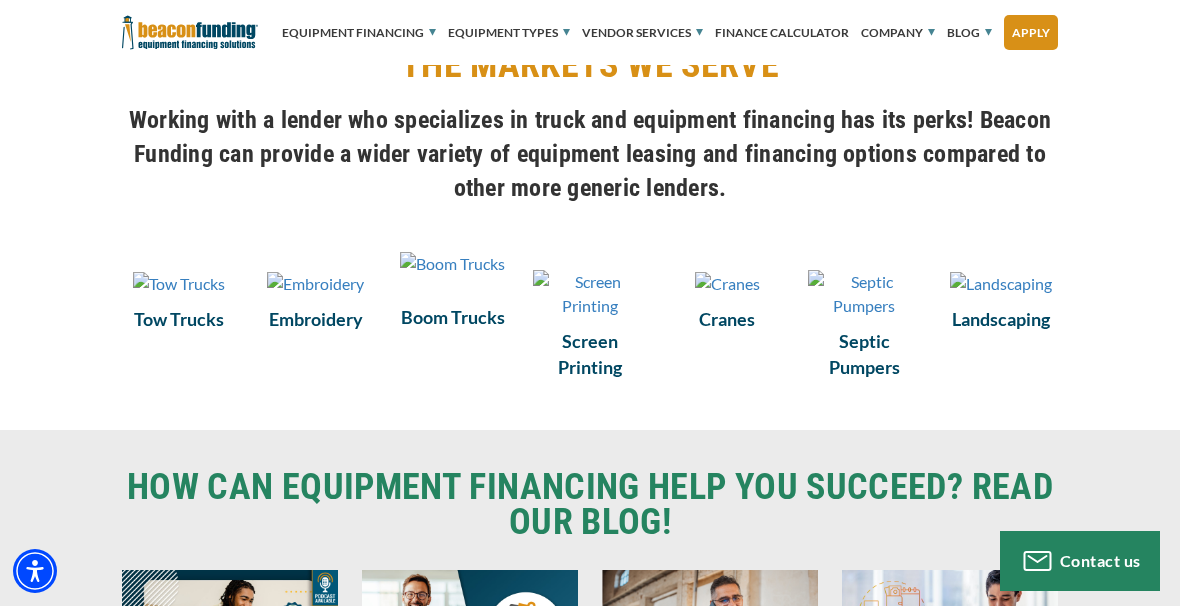 click on "Boom Trucks" at bounding box center [452, 315] 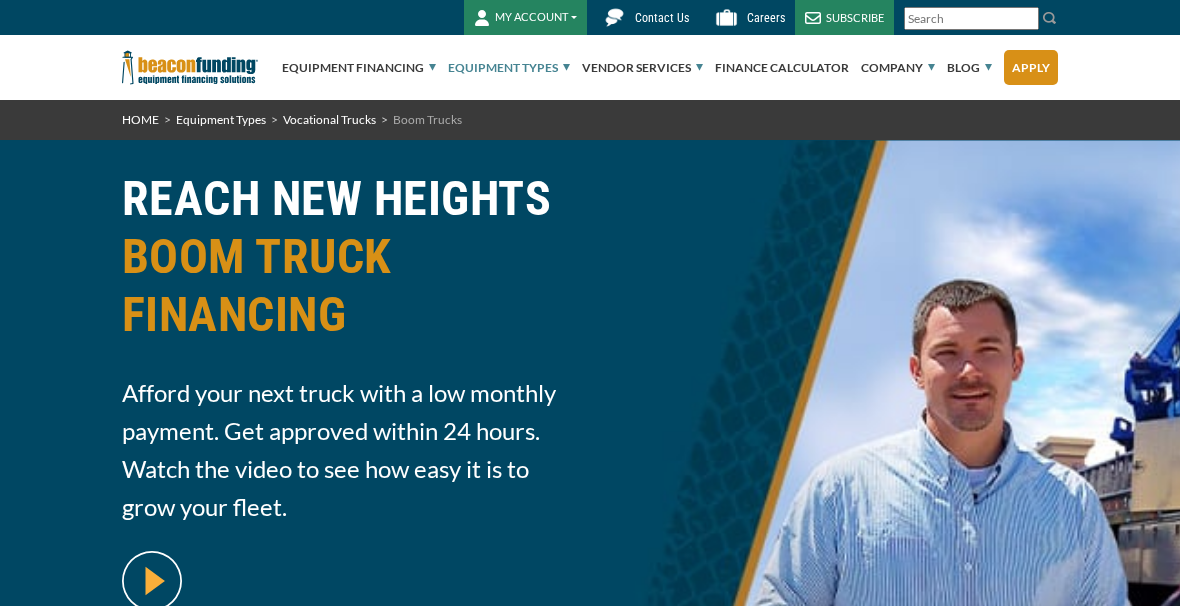 scroll, scrollTop: 0, scrollLeft: 0, axis: both 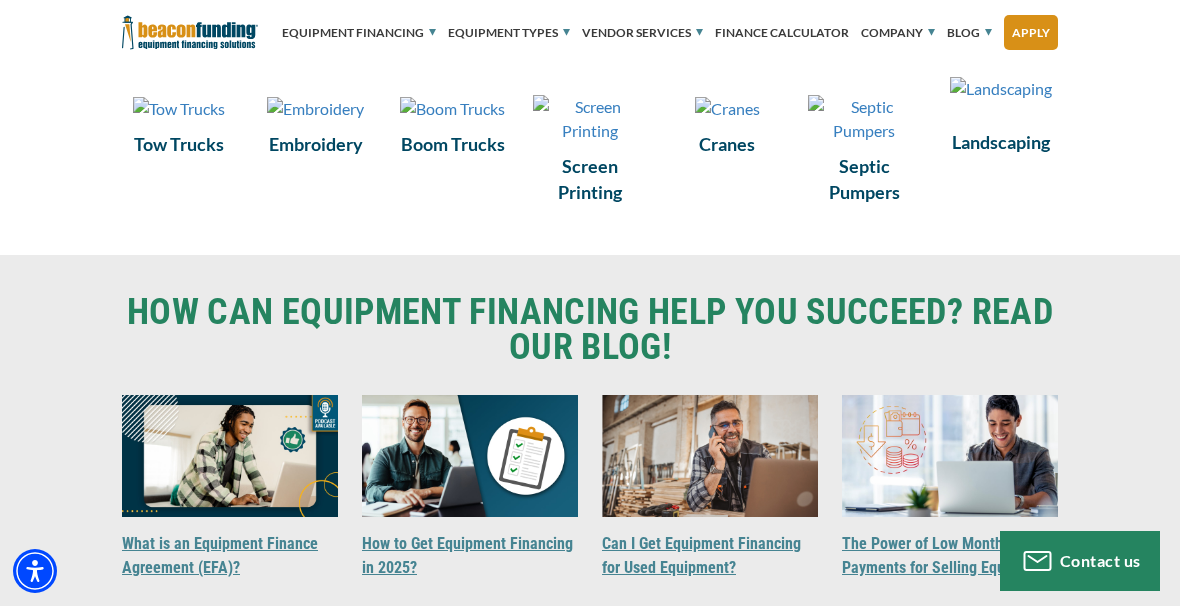 click on "Landscaping" at bounding box center [1001, 140] 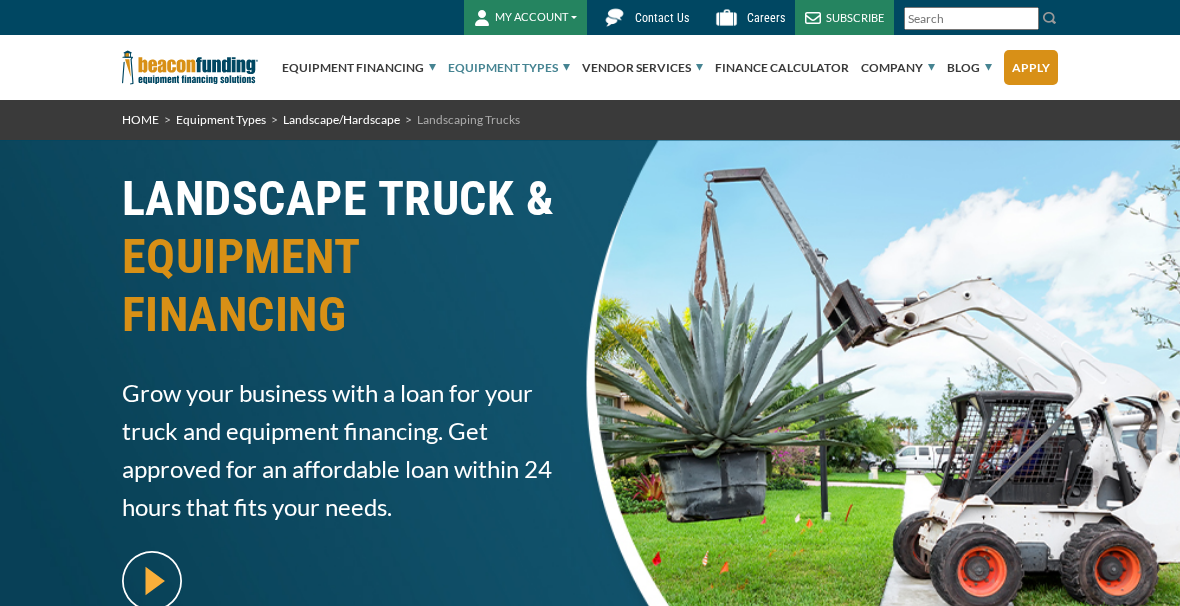 scroll, scrollTop: 0, scrollLeft: 0, axis: both 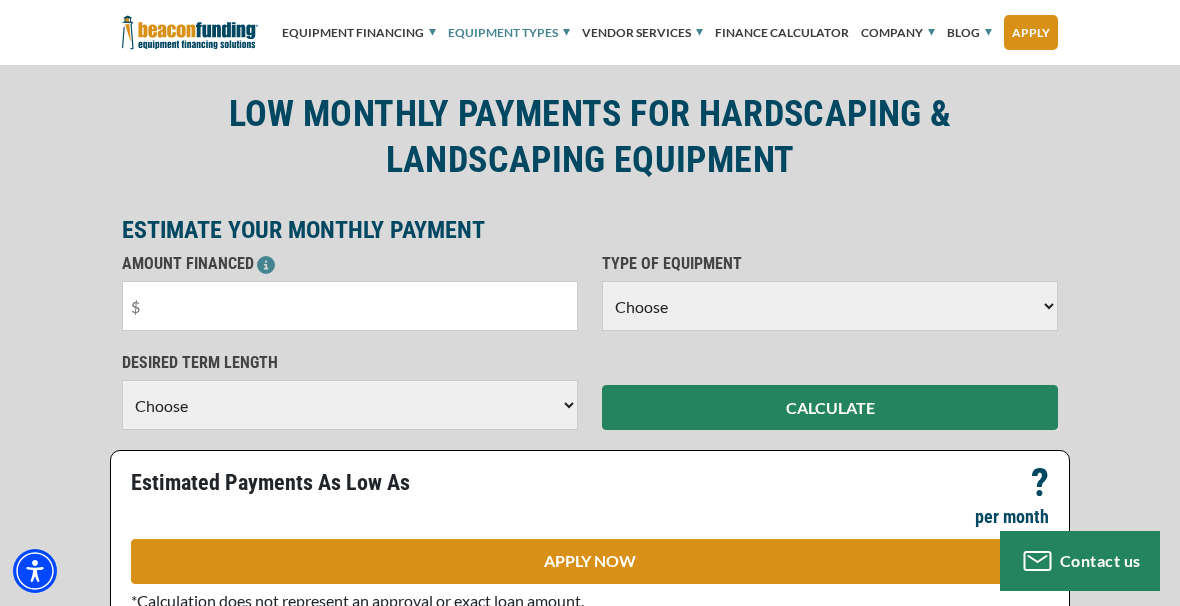 click on "Choose Backhoe Boom/Bucket Truck Chipper Commercial Mower Crane DTG/DTF Printing Embroidery Excavator Landscape Truck/Equipment Other Other Commercial Truck Other Decorated Apparel Screen Printing Septic Pumper Truck Skid Steer Stump Grinder Tow Truck Tractor Trailer Trencher Wheel Loader" at bounding box center (830, 306) 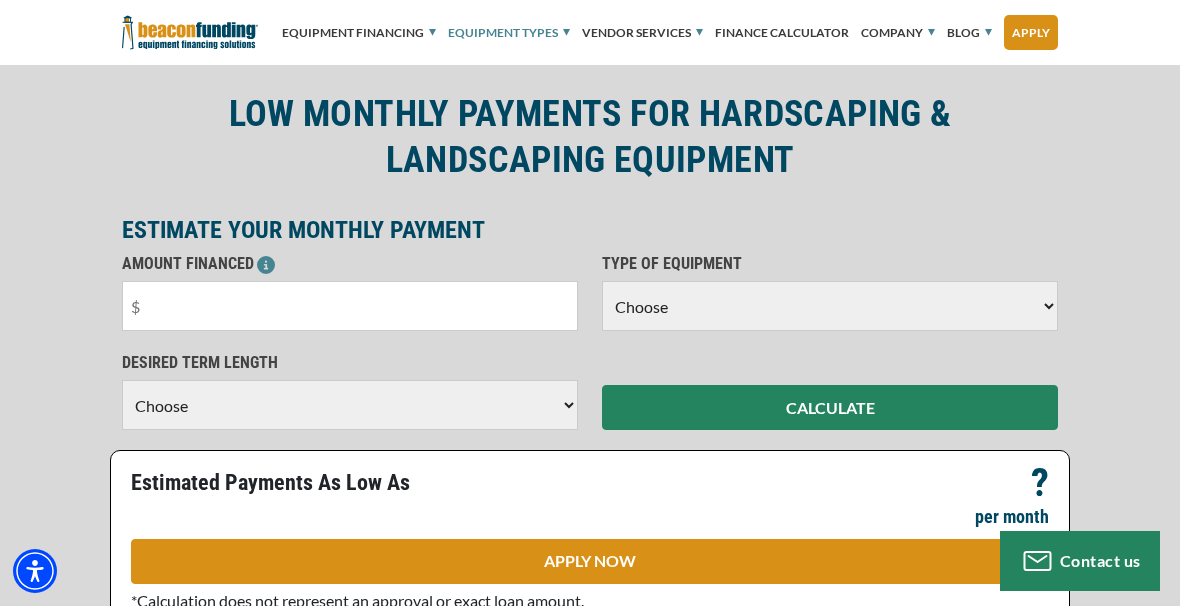 select on "17" 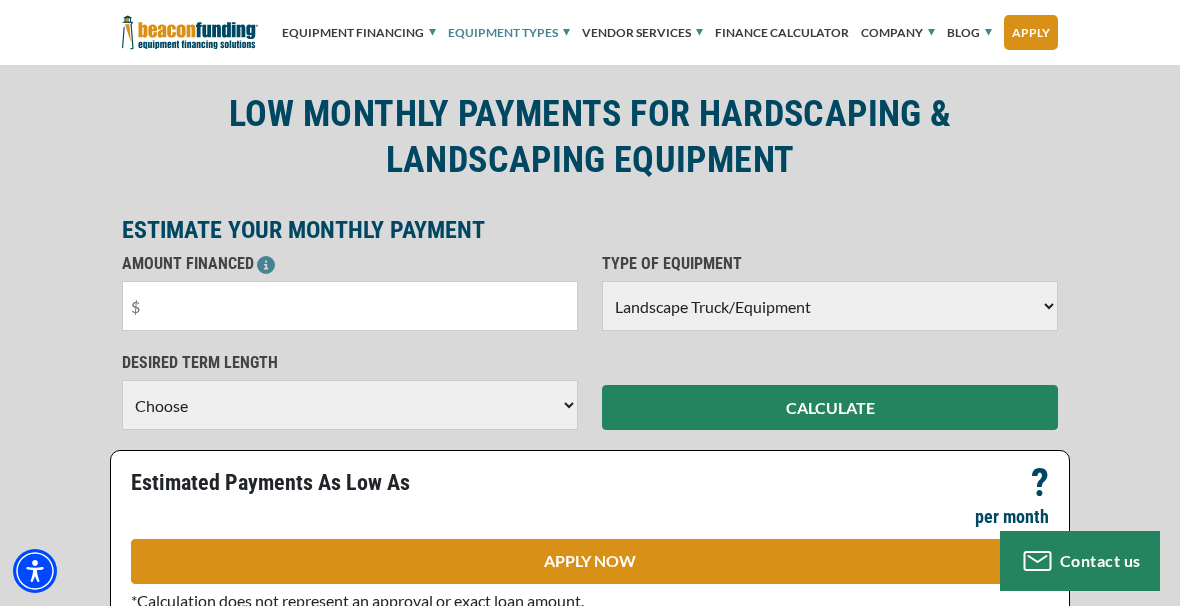 click on "Choose Backhoe Boom/Bucket Truck Chipper Commercial Mower Crane DTG/DTF Printing Embroidery Excavator Landscape Truck/Equipment Other Other Commercial Truck Other Decorated Apparel Screen Printing Septic Pumper Truck Skid Steer Stump Grinder Tow Truck Tractor Trailer Trencher Wheel Loader" at bounding box center [830, 306] 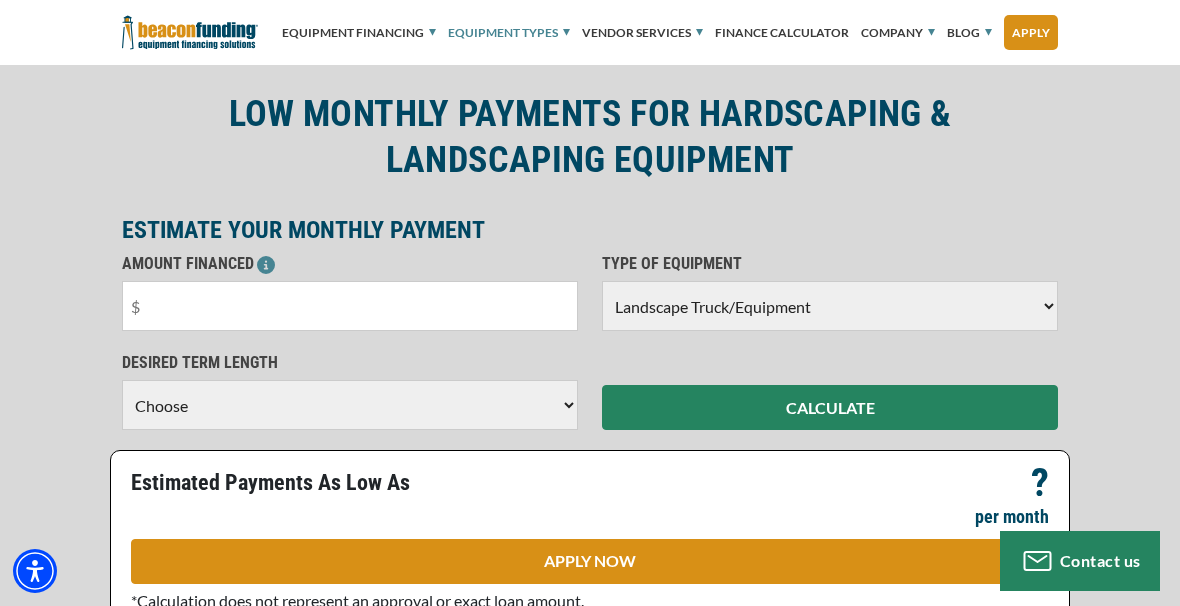 click on "Choose Backhoe Boom/Bucket Truck Chipper Commercial Mower Crane DTG/DTF Printing Embroidery Excavator Landscape Truck/Equipment Other Other Commercial Truck Other Decorated Apparel Screen Printing Septic Pumper Truck Skid Steer Stump Grinder Tow Truck Tractor Trailer Trencher Wheel Loader" at bounding box center [830, 306] 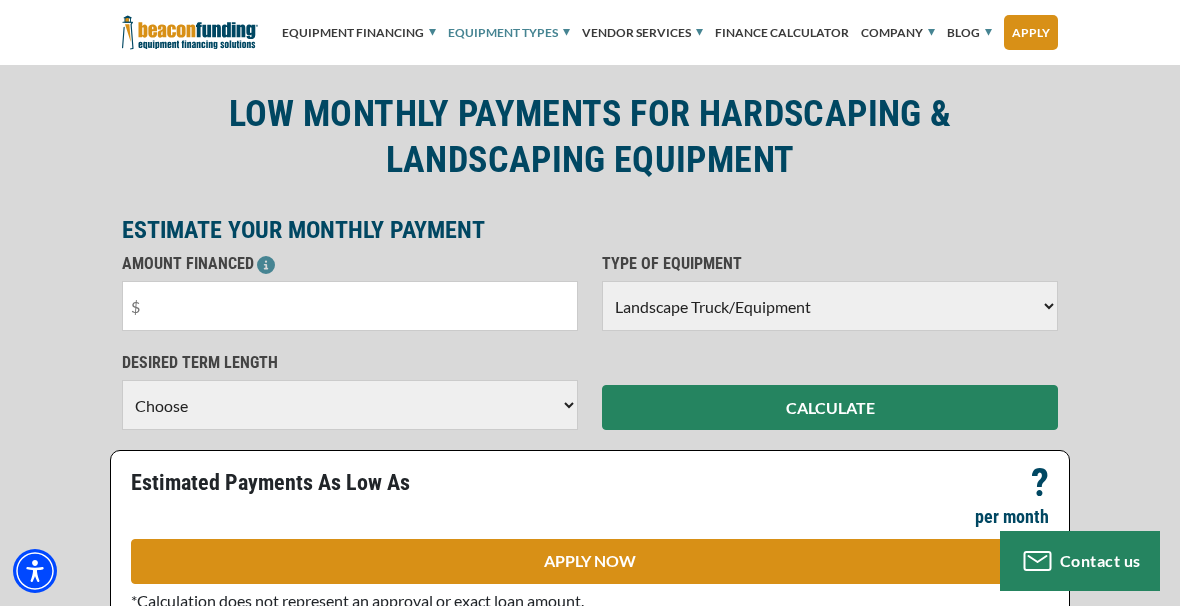 click on "Choose Backhoe Boom/Bucket Truck Chipper Commercial Mower Crane DTG/DTF Printing Embroidery Excavator Landscape Truck/Equipment Other Other Commercial Truck Other Decorated Apparel Screen Printing Septic Pumper Truck Skid Steer Stump Grinder Tow Truck Tractor Trailer Trencher Wheel Loader" at bounding box center (830, 306) 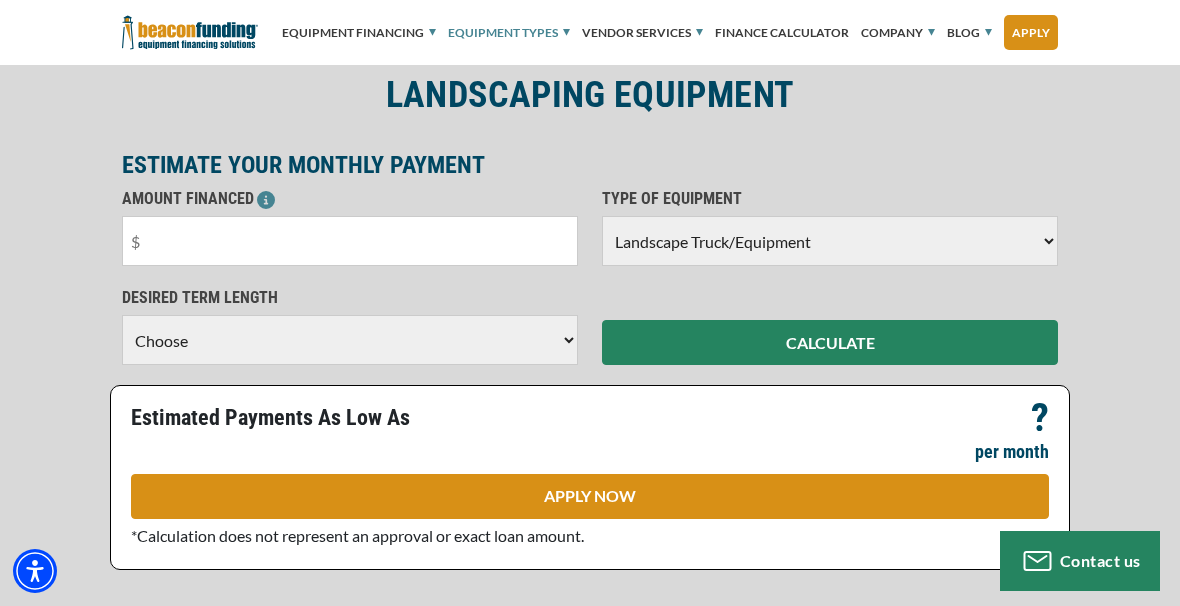 scroll, scrollTop: 700, scrollLeft: 0, axis: vertical 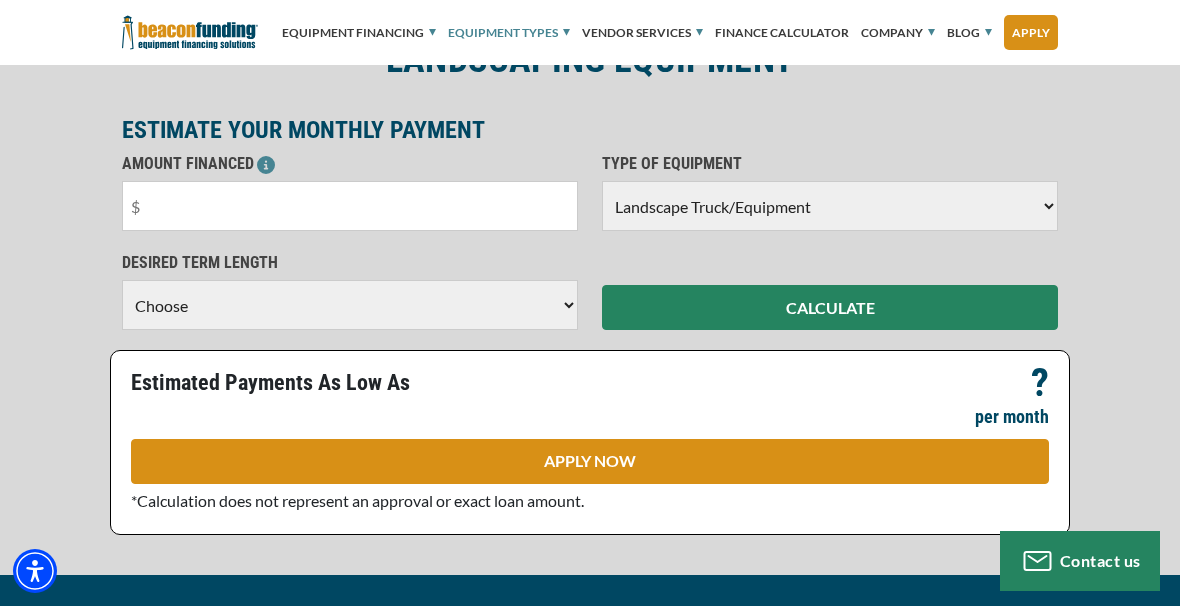 click on "Choose
36 Months
48 Months
60 Months" at bounding box center (350, 305) 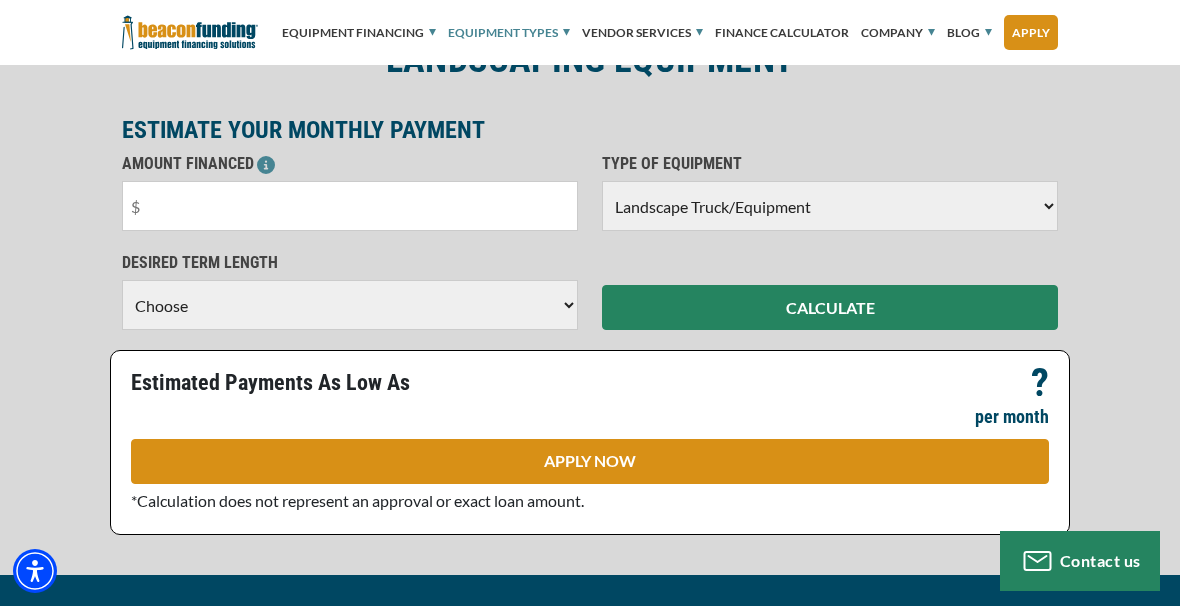select on "48" 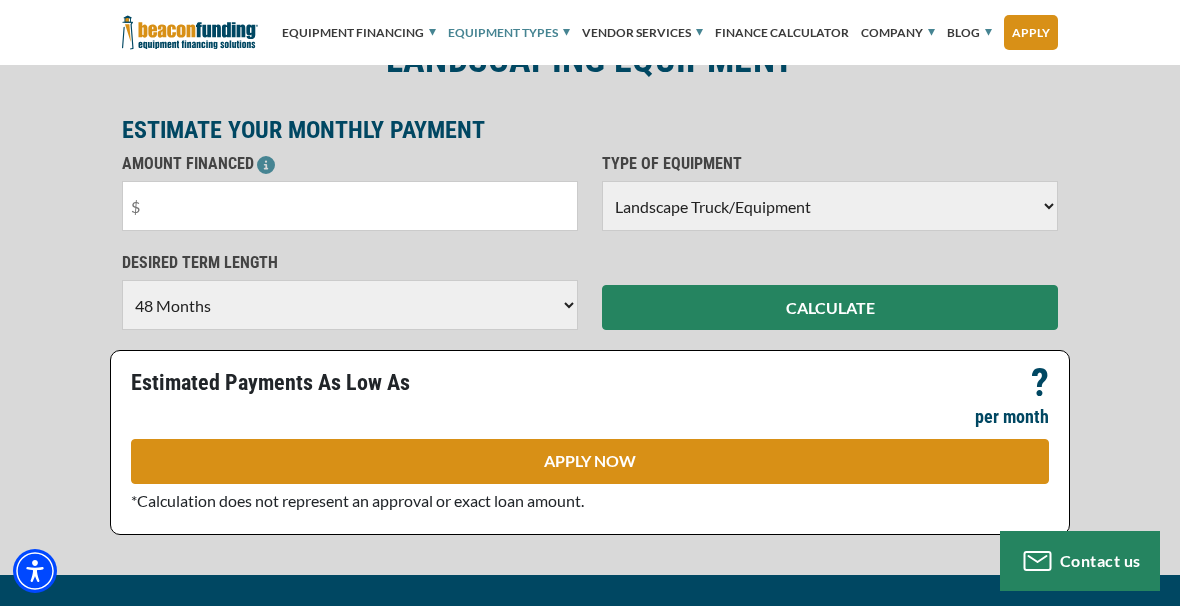 click on "Choose
36 Months
48 Months
60 Months" at bounding box center (350, 305) 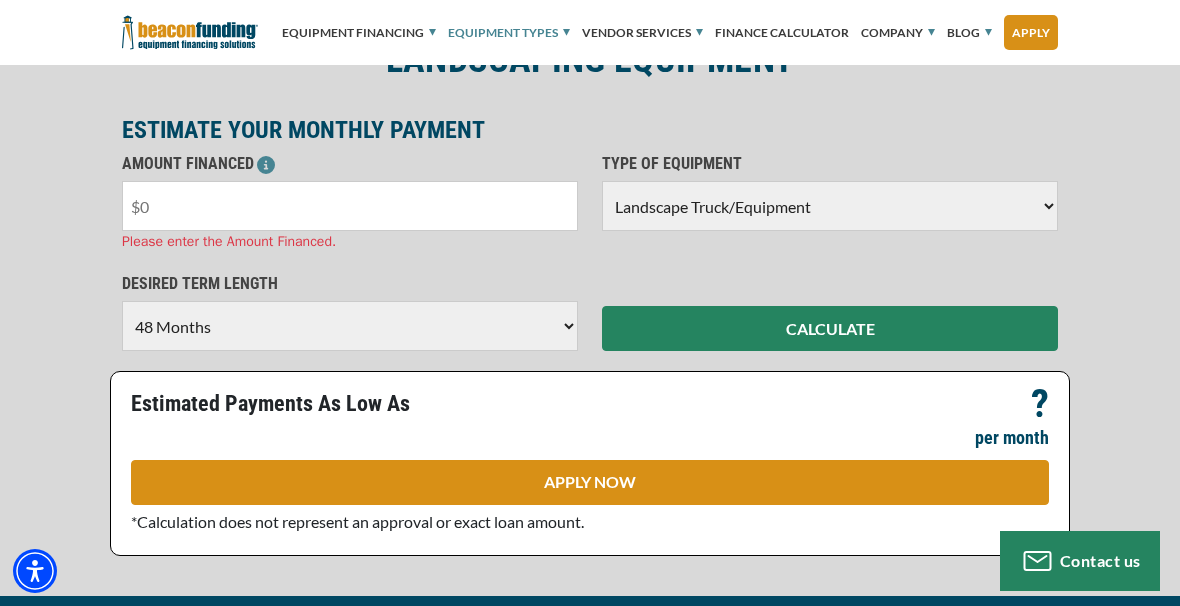 click at bounding box center [350, 206] 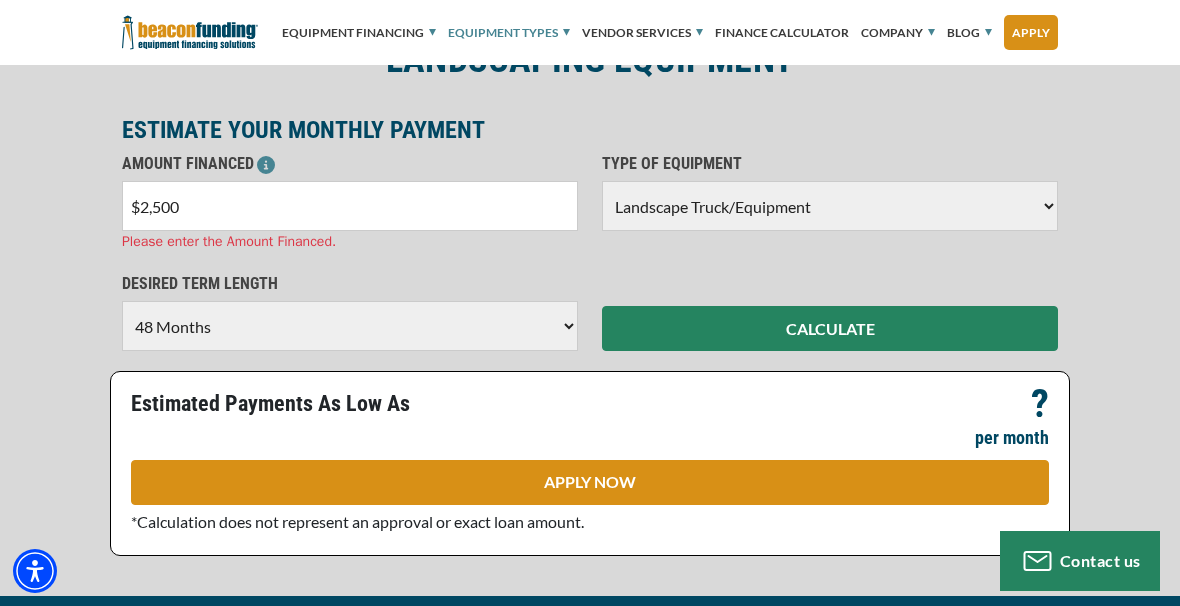 type on "$25,000" 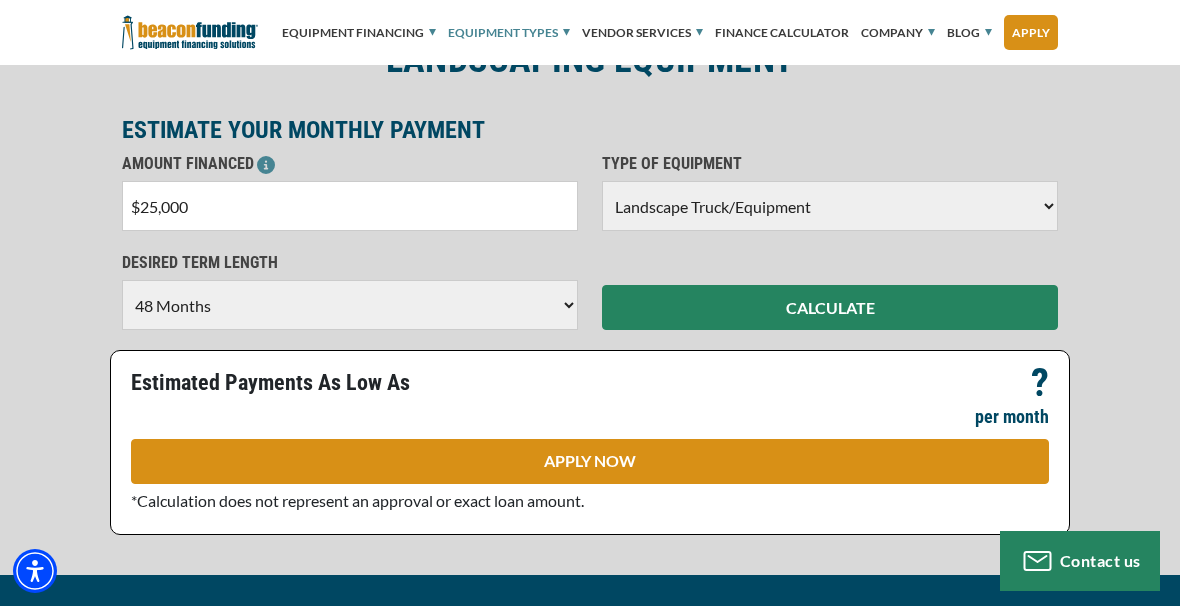 click on "Choose
36 Months
48 Months
60 Months" at bounding box center (350, 305) 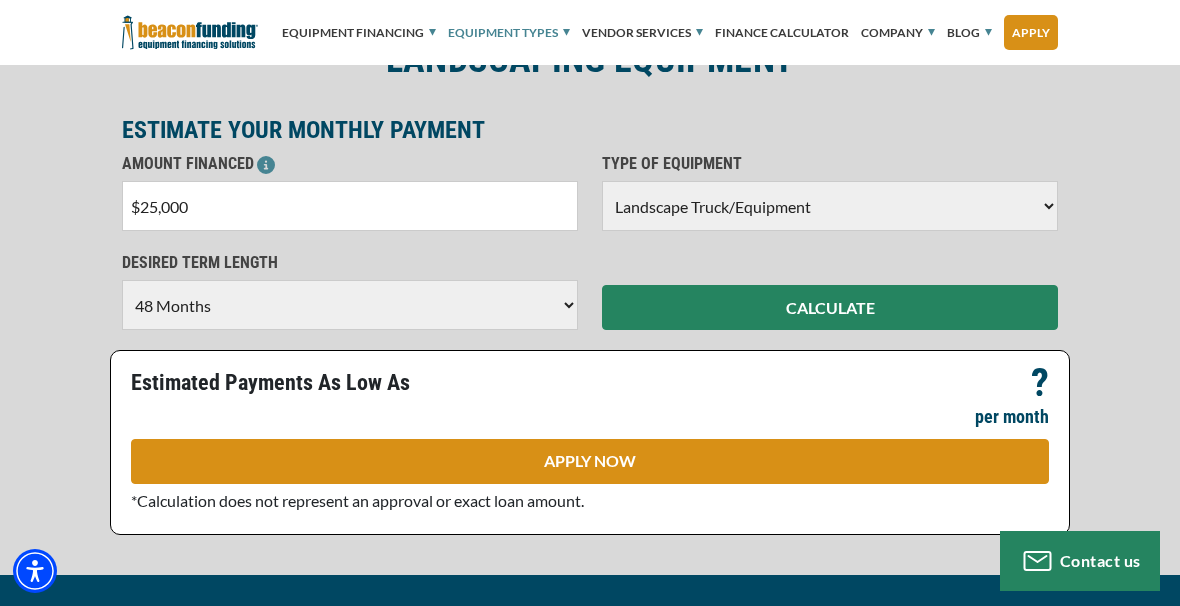 select on "60" 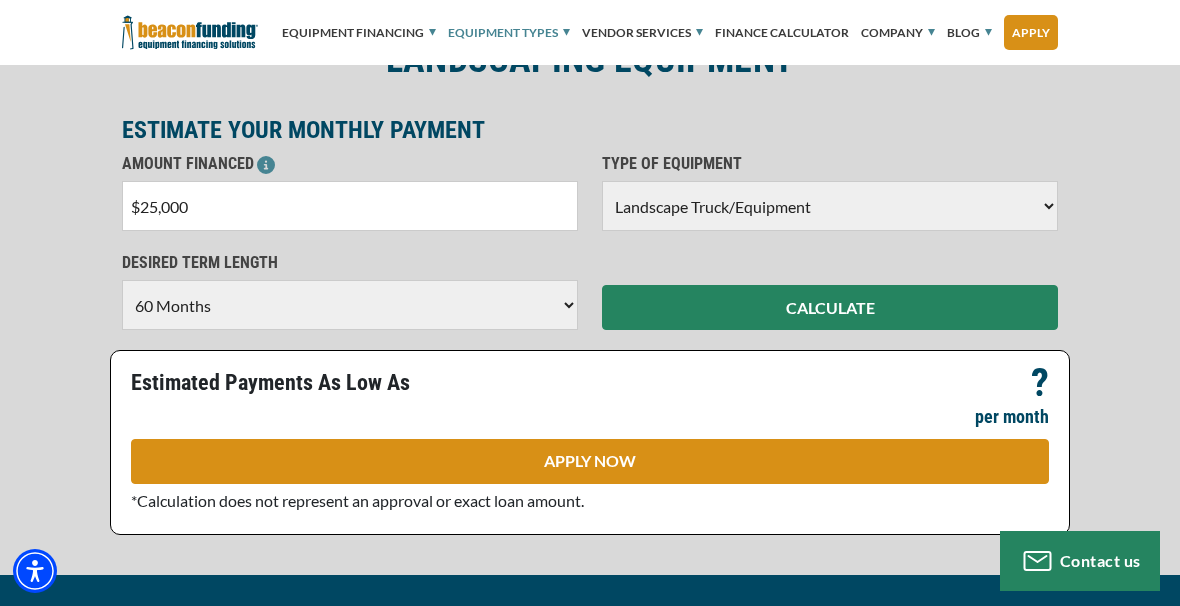 click on "Choose
36 Months
48 Months
60 Months" at bounding box center (350, 305) 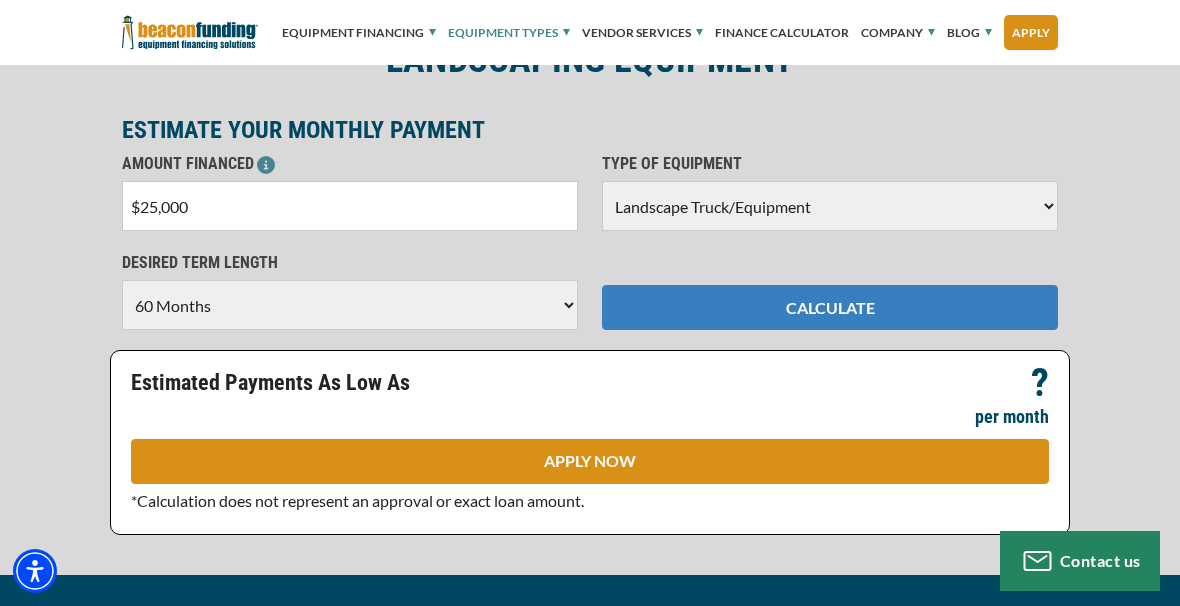 click on "CALCULATE" at bounding box center [830, 307] 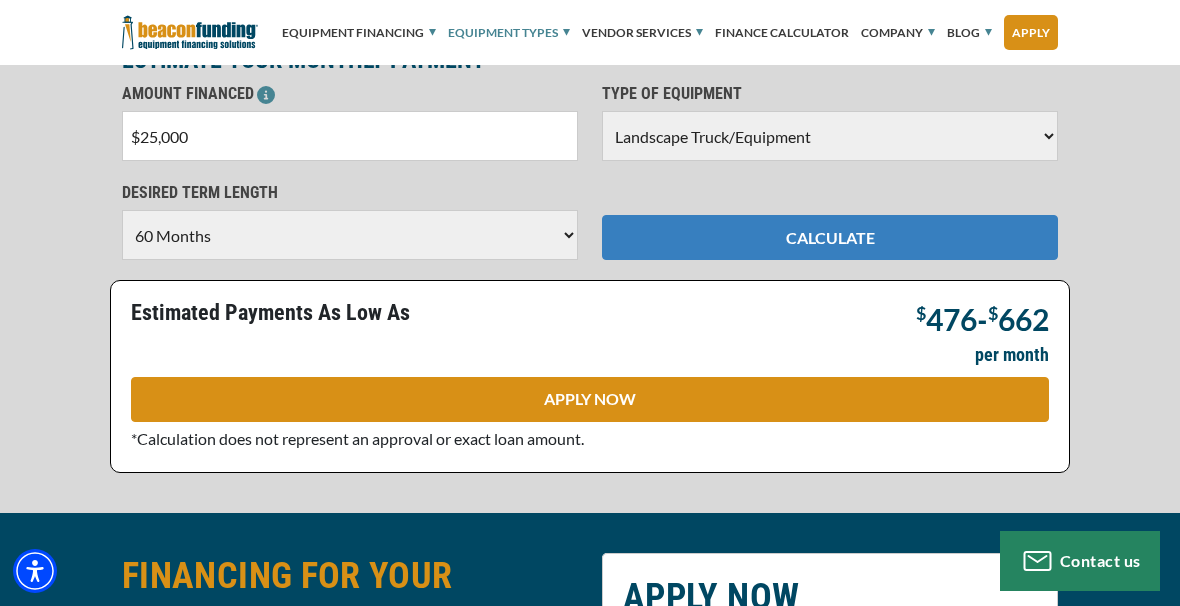 scroll, scrollTop: 800, scrollLeft: 0, axis: vertical 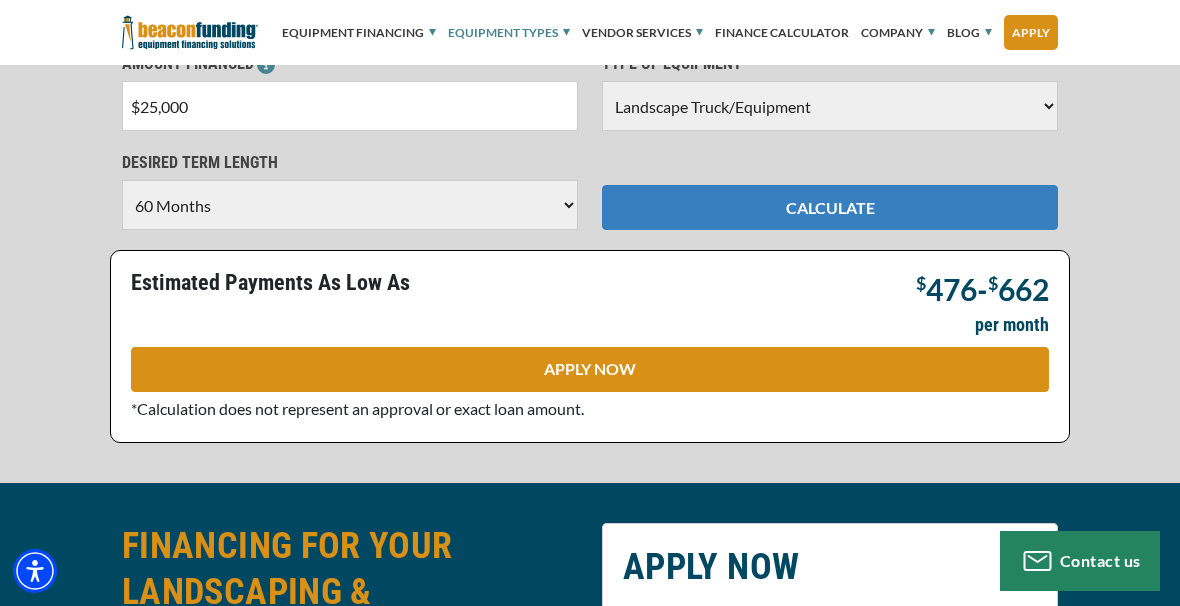 type 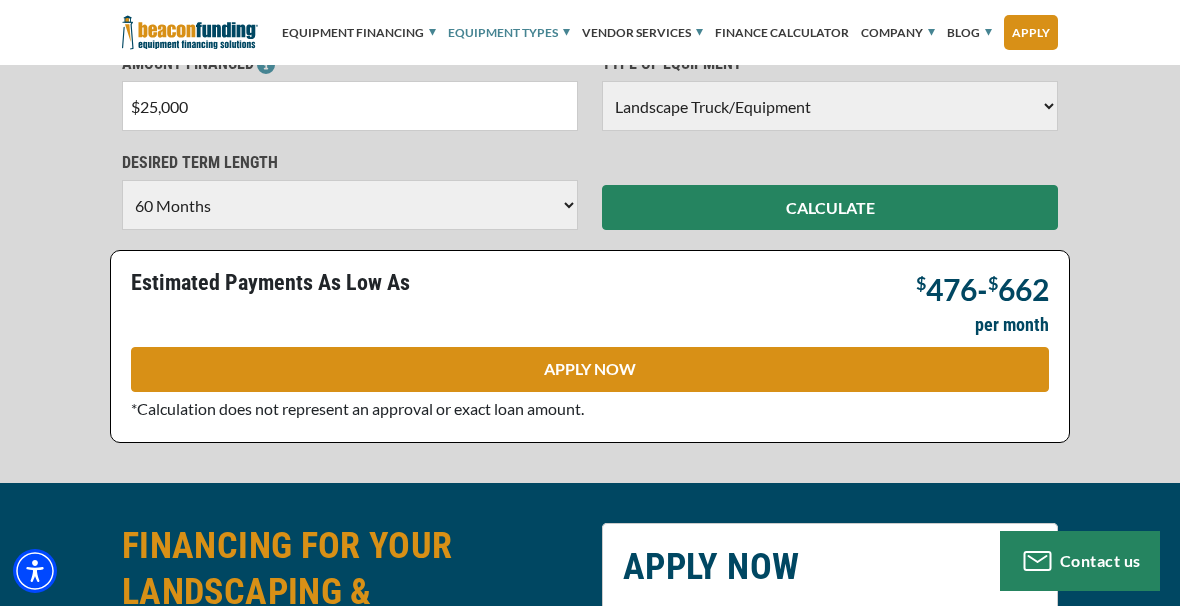 click on "$25,000" at bounding box center (350, 106) 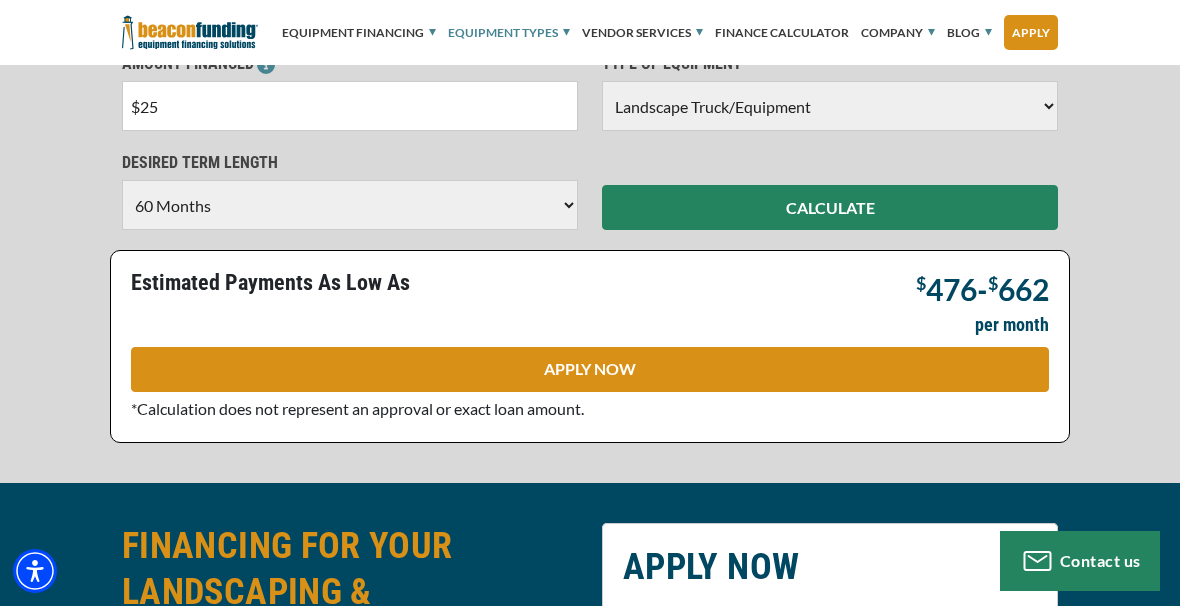 type on "$2" 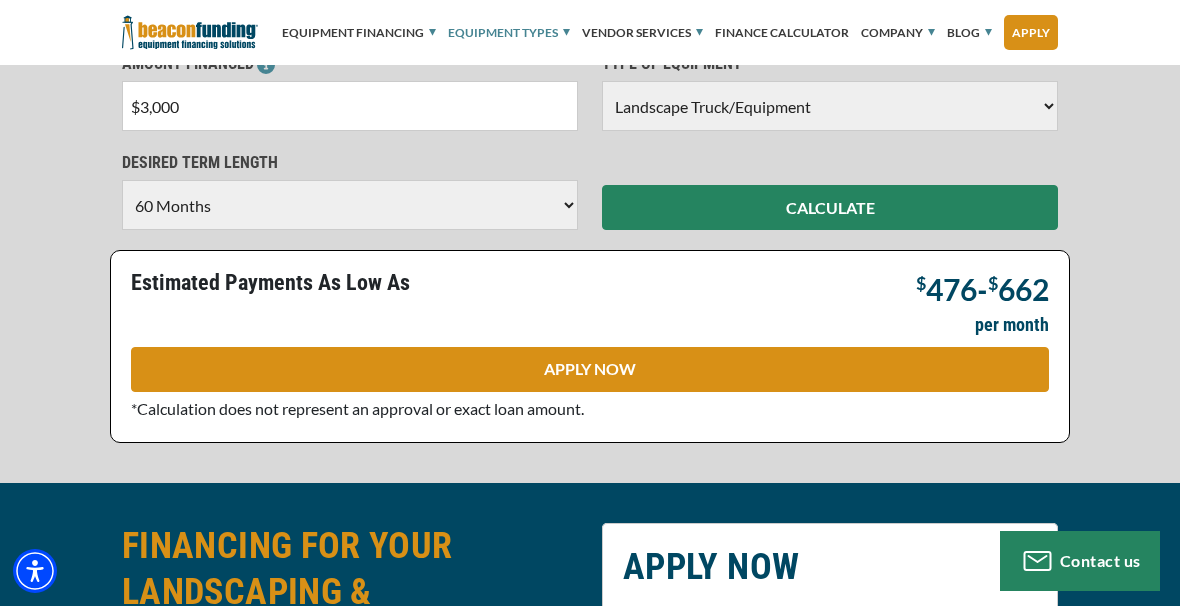 type on "$30,000" 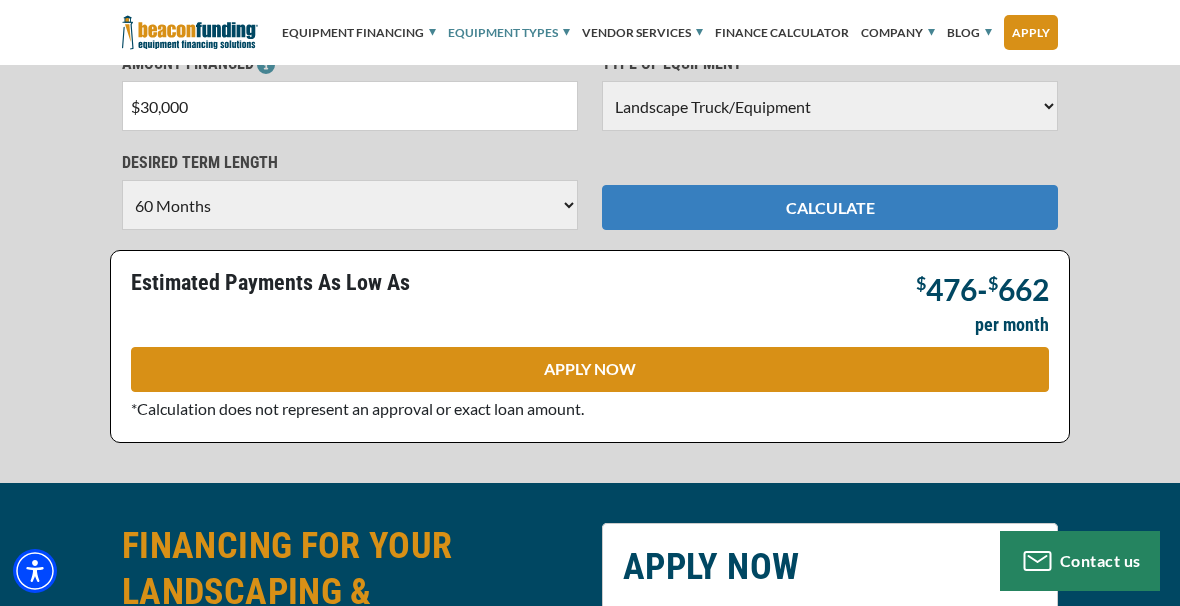 click on "CALCULATE" at bounding box center (830, 207) 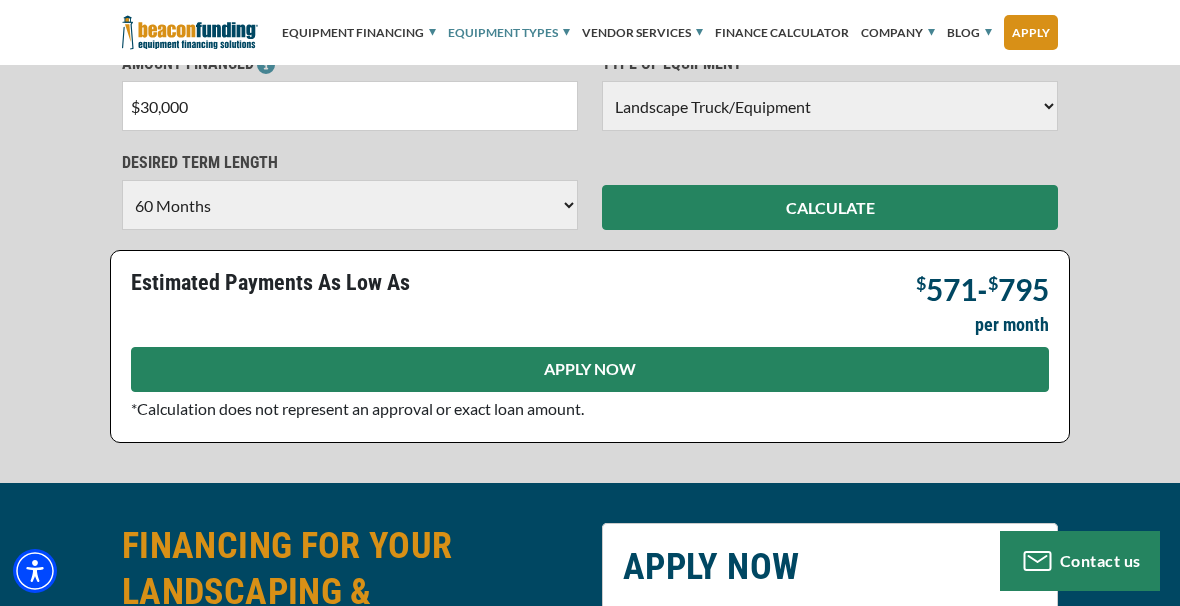 click on "APPLY NOW" at bounding box center [590, 369] 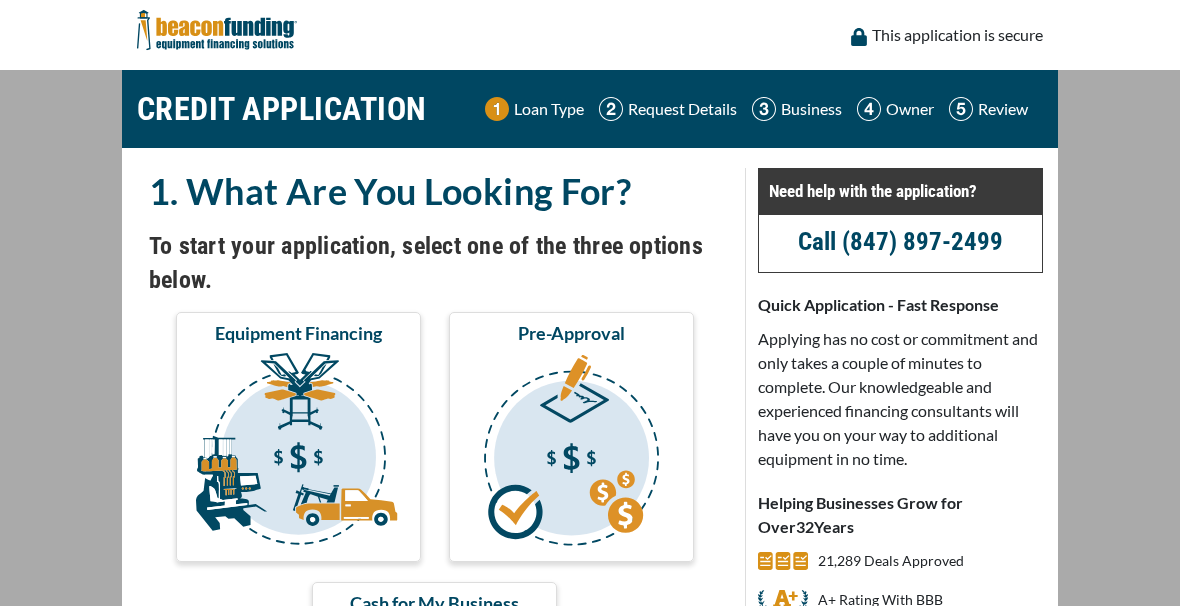 scroll, scrollTop: 0, scrollLeft: 0, axis: both 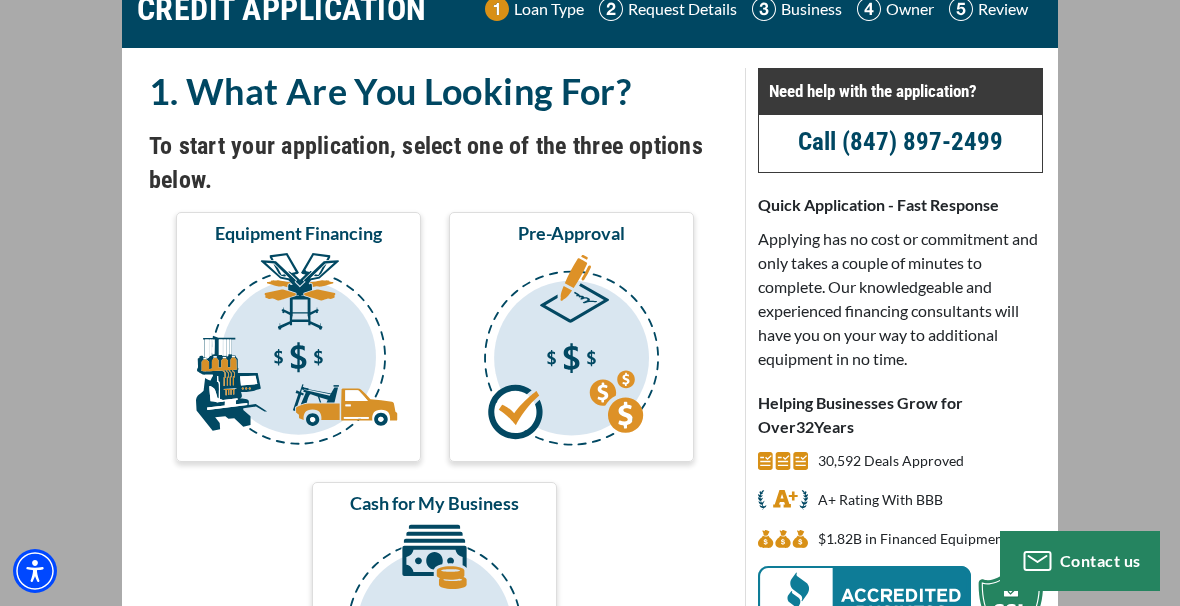 click at bounding box center [298, 353] 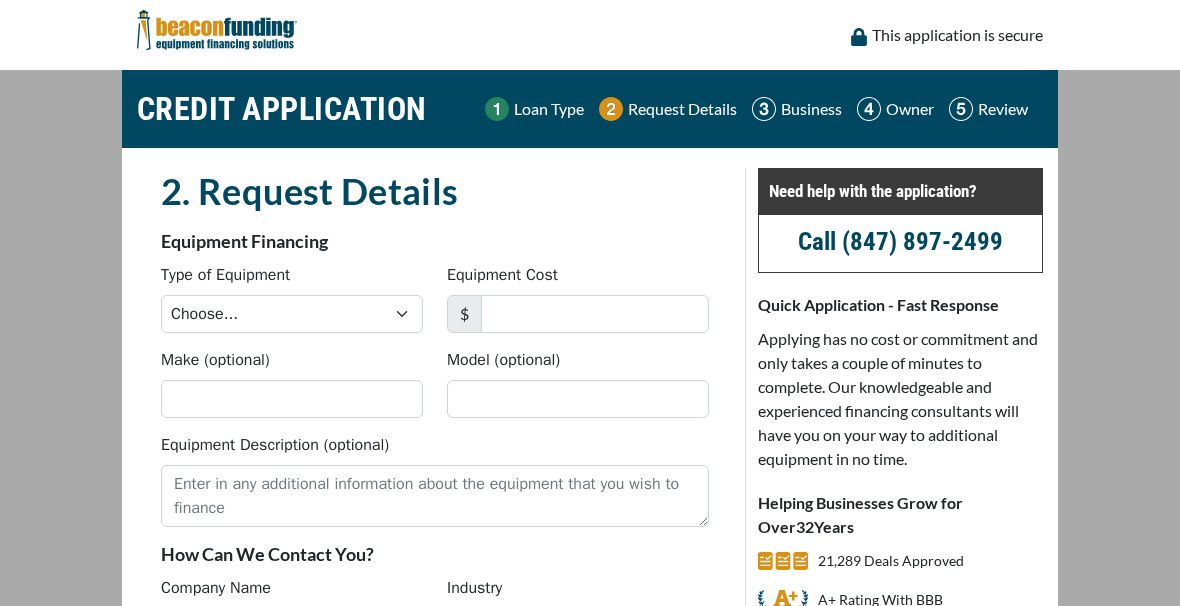 scroll, scrollTop: 0, scrollLeft: 0, axis: both 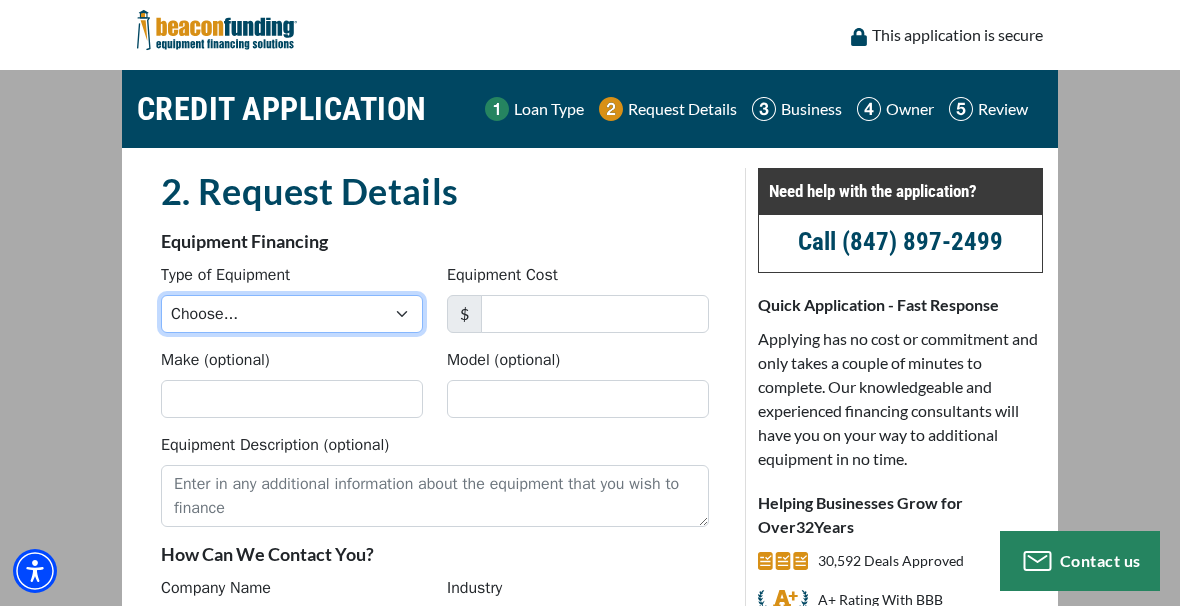 click on "Choose...
Backhoe
Boom/Bucket Truck
Chipper
Commercial Mower
Crane
DTG/DTF Printing
Embroidery
Excavator
Landscape Truck/Equipment
Other
Other Commercial Truck
Other Decorated Apparel
Screen Printing
Septic Pumper Truck
Skid Steer
Stump Grinder
Tow Truck
Tractor
Trailer
Trencher
Wheel Loader" at bounding box center [292, 314] 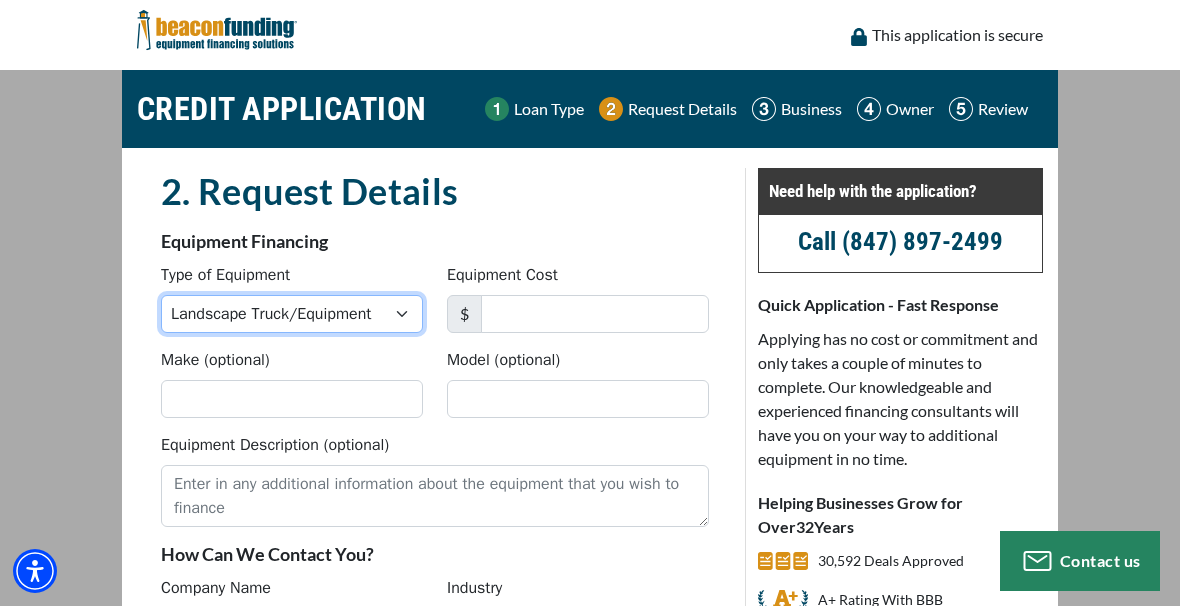 click on "Choose...
Backhoe
Boom/Bucket Truck
Chipper
Commercial Mower
Crane
DTG/DTF Printing
Embroidery
Excavator
Landscape Truck/Equipment
Other
Other Commercial Truck
Other Decorated Apparel
Screen Printing
Septic Pumper Truck
Skid Steer
Stump Grinder
Tow Truck
Tractor
Trailer
Trencher
Wheel Loader" at bounding box center (292, 314) 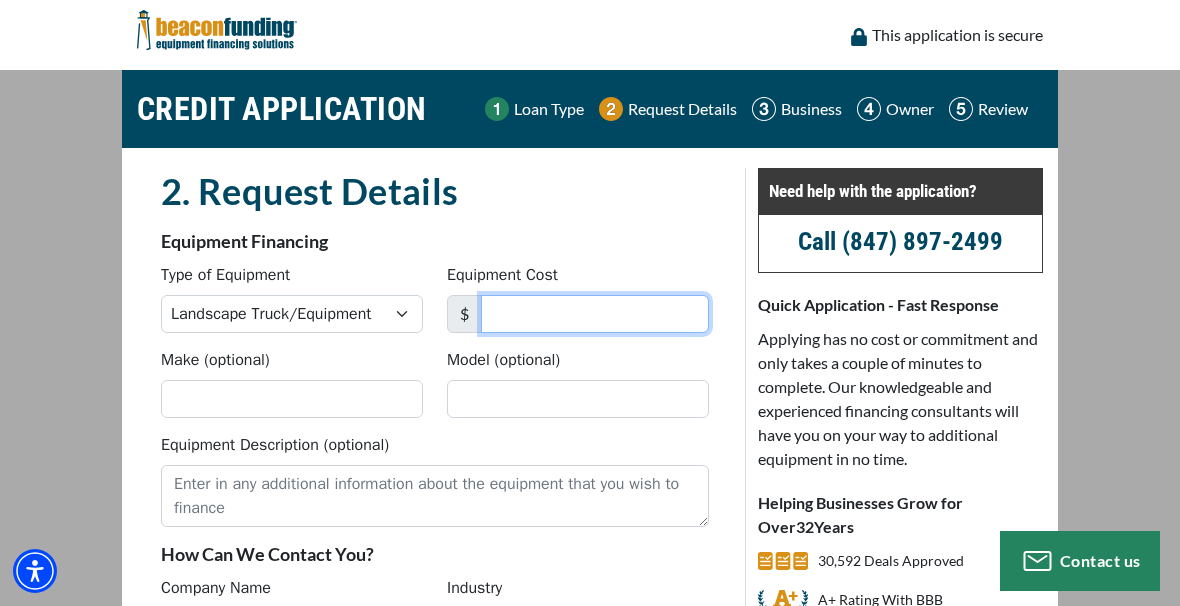 click on "Equipment Cost" at bounding box center (595, 314) 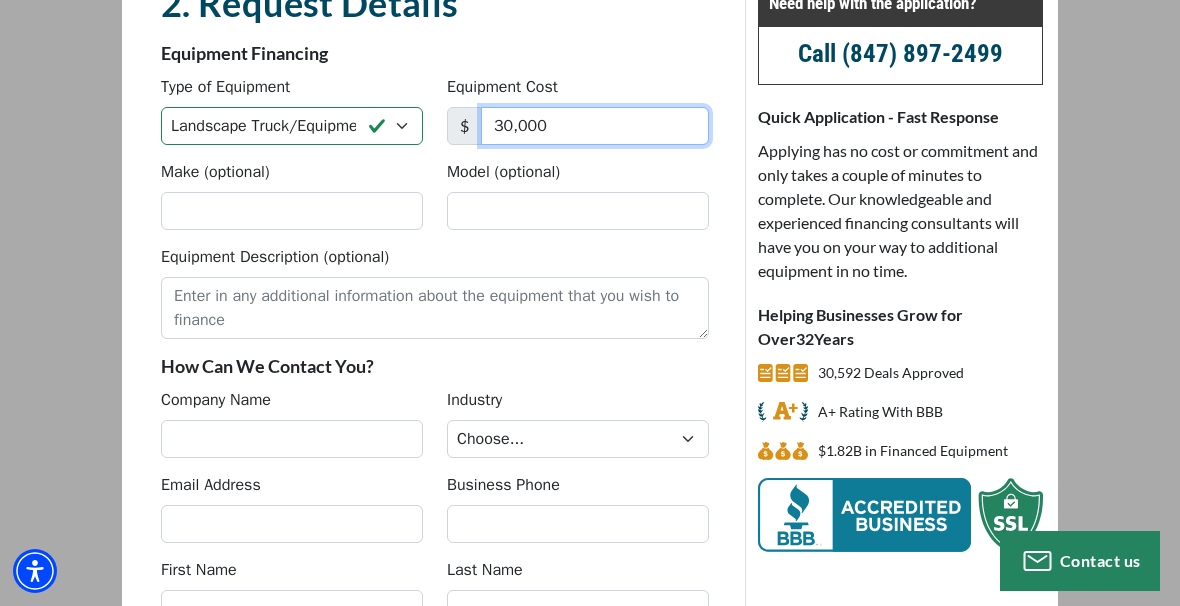 scroll, scrollTop: 200, scrollLeft: 0, axis: vertical 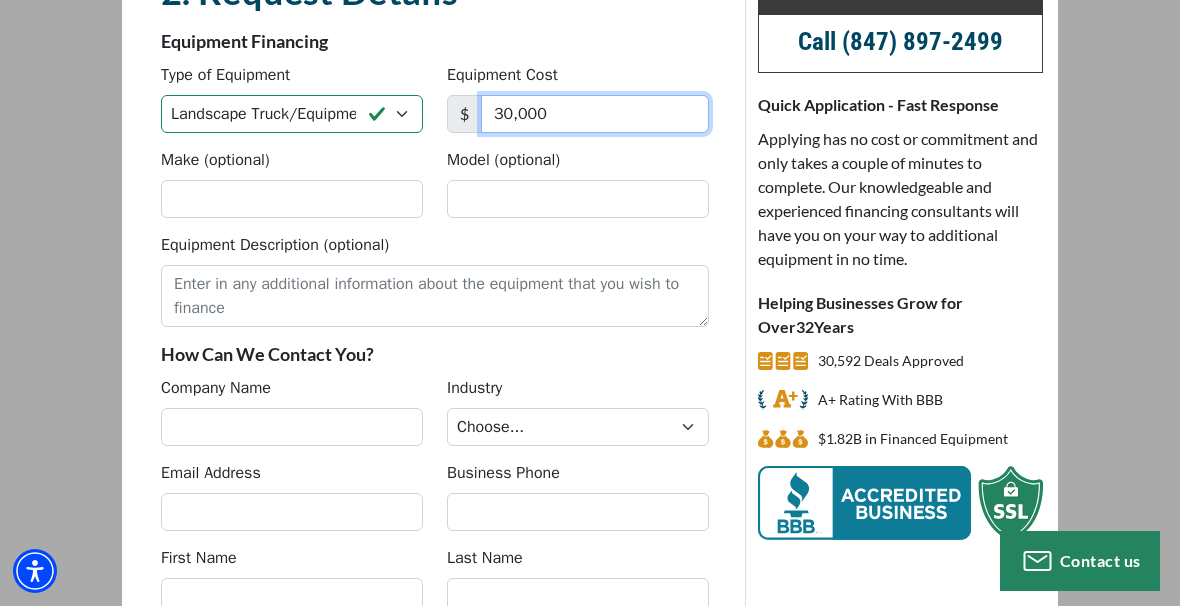 type on "30,000" 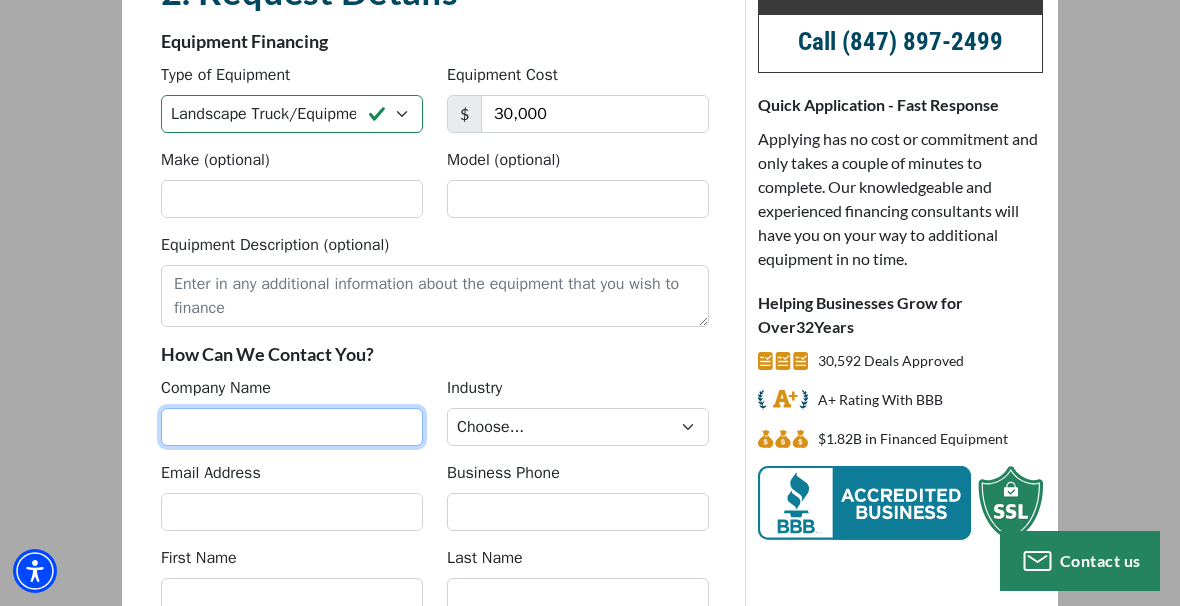 click on "Company Name" at bounding box center [292, 427] 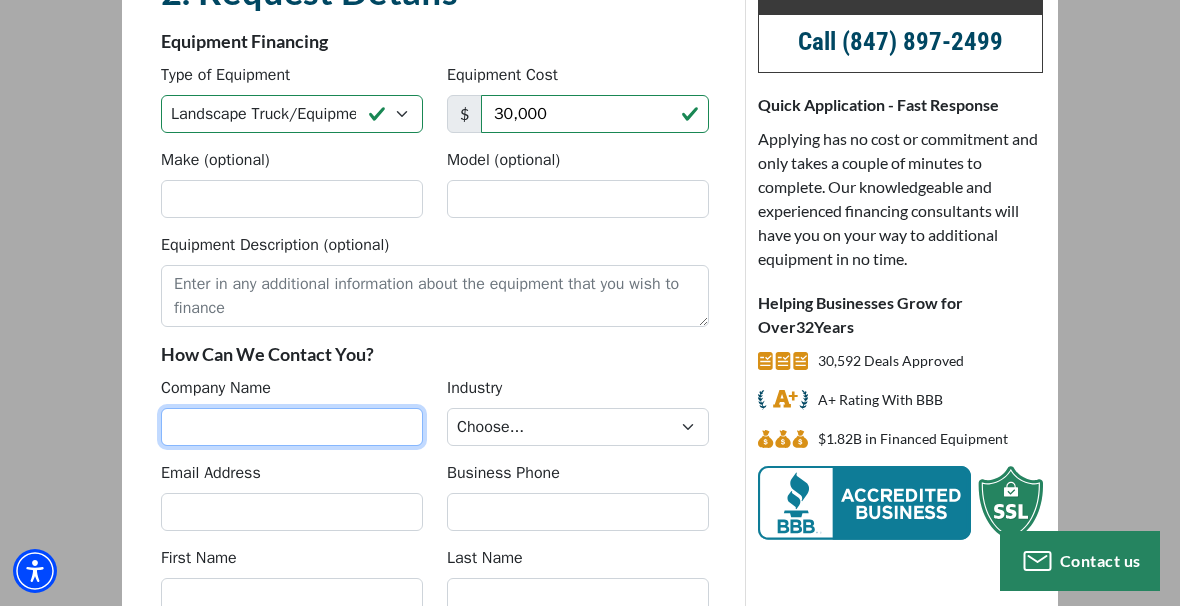 type on "Happyplantsman" 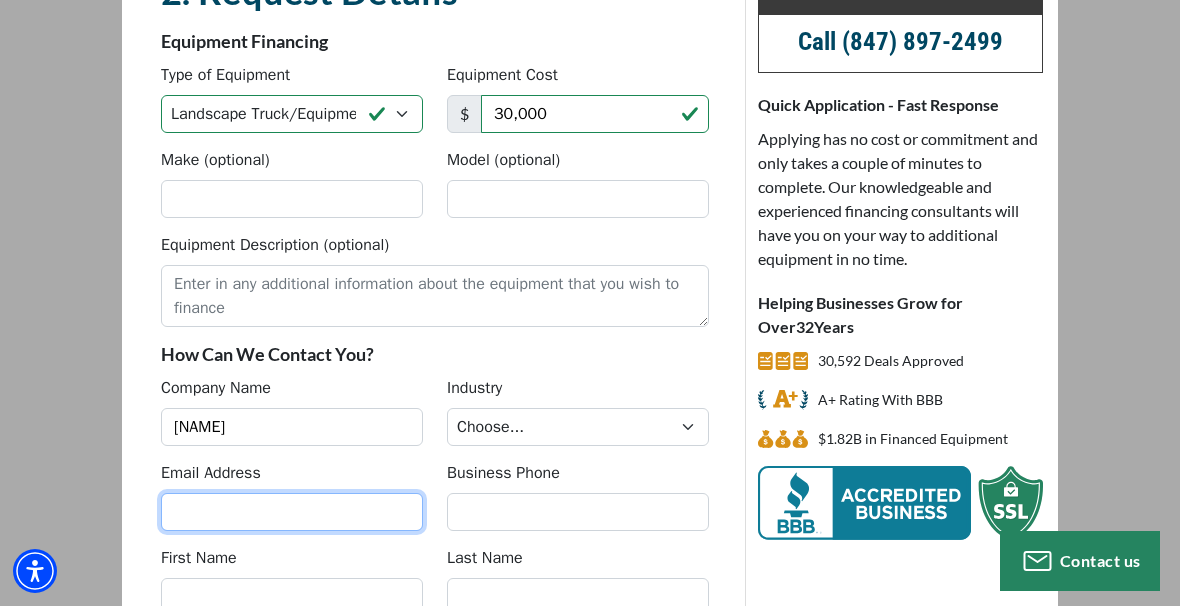 type on "jthallcm81@gmail.com" 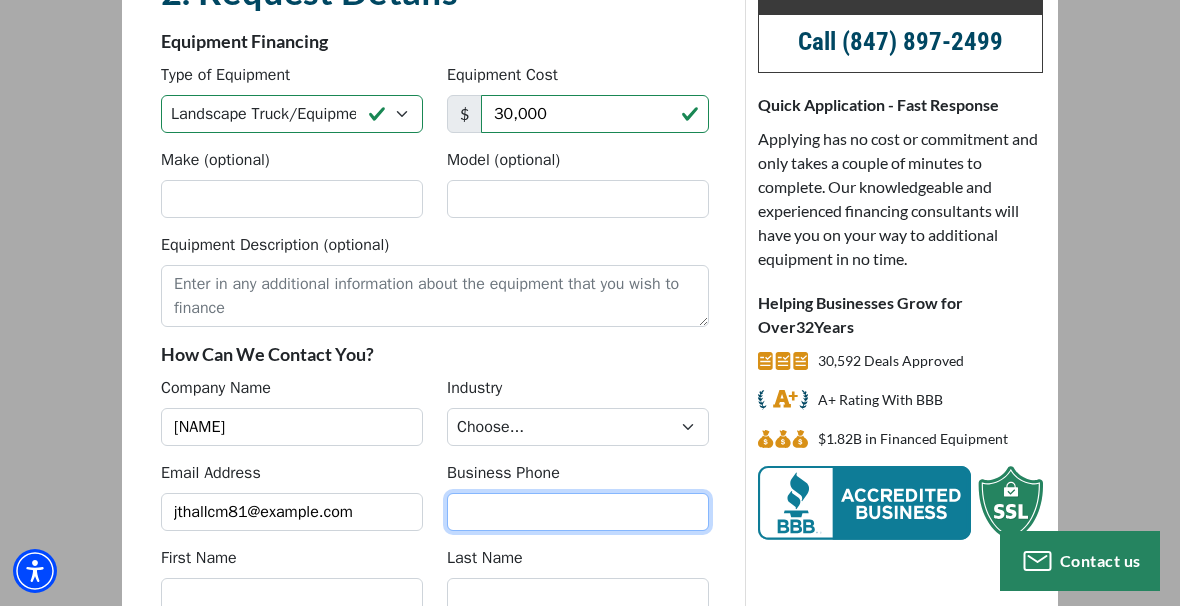 type on "5134609796" 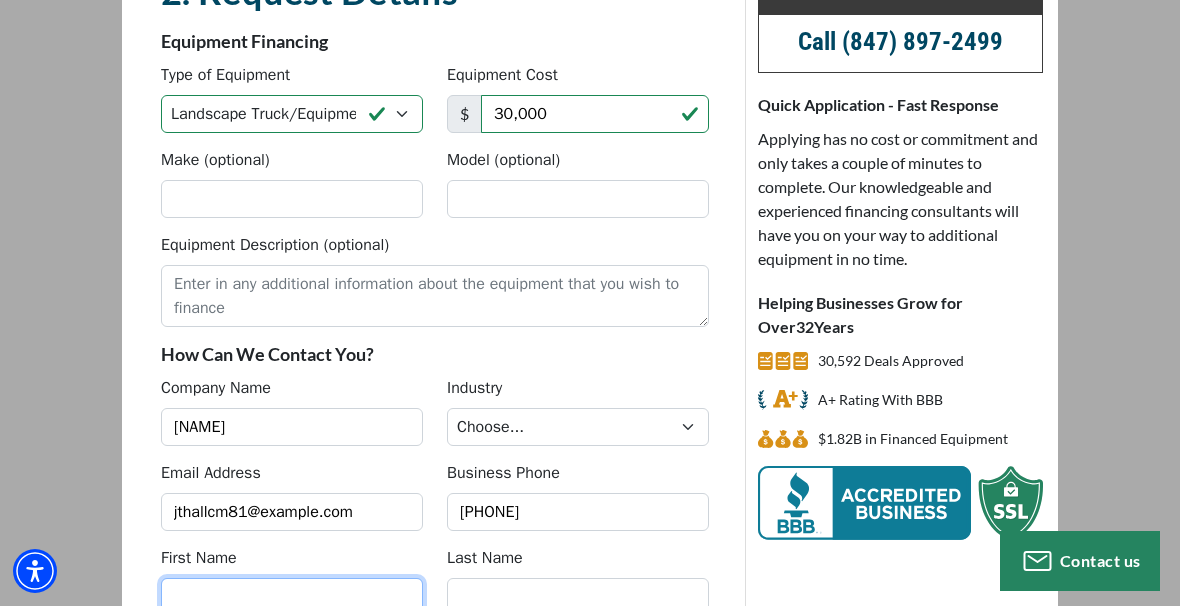 type on "Joshua" 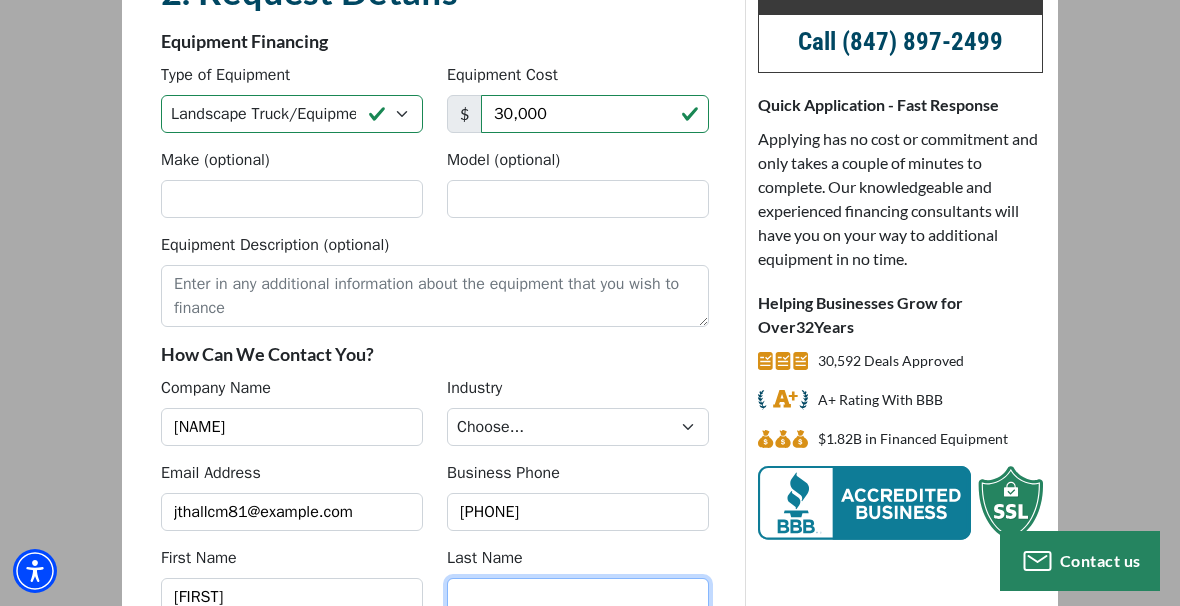 type on "Hall" 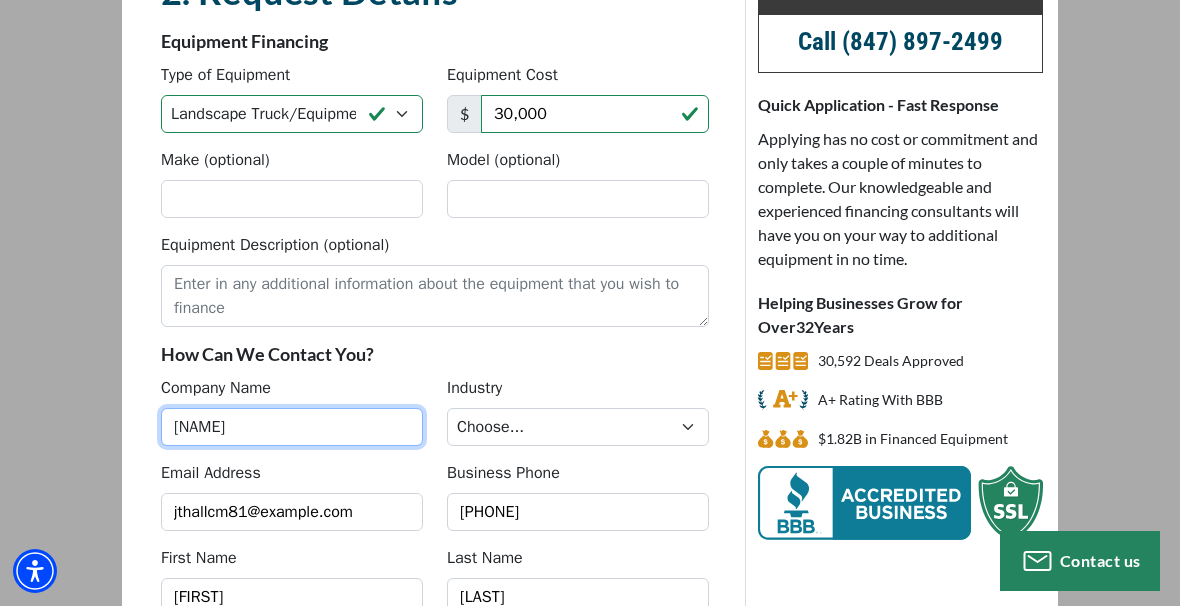 type on "(513) 460-9796" 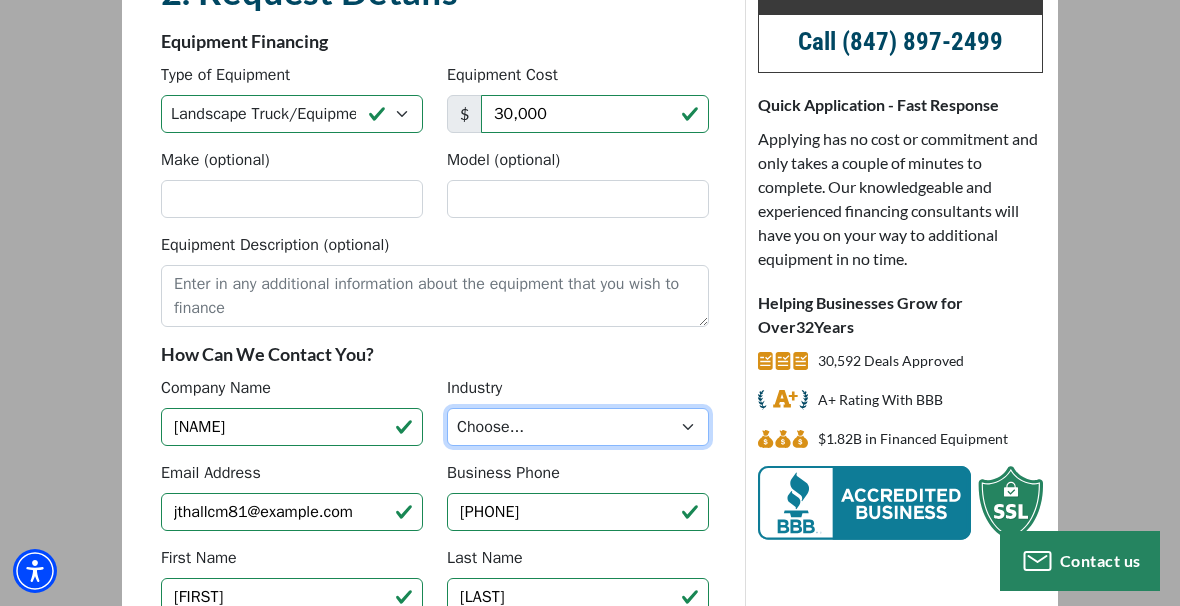 click on "Choose...
Towing
Landscape/Hardscape
Decorated Apparel
Septic
Light Construction
Other" at bounding box center (578, 427) 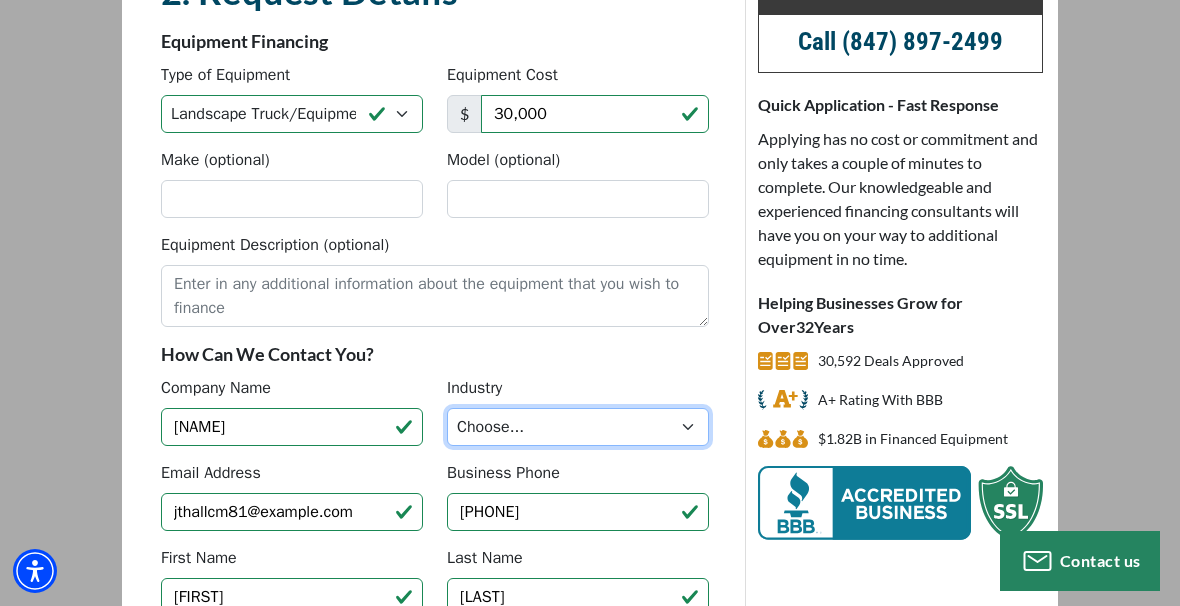 select on "2" 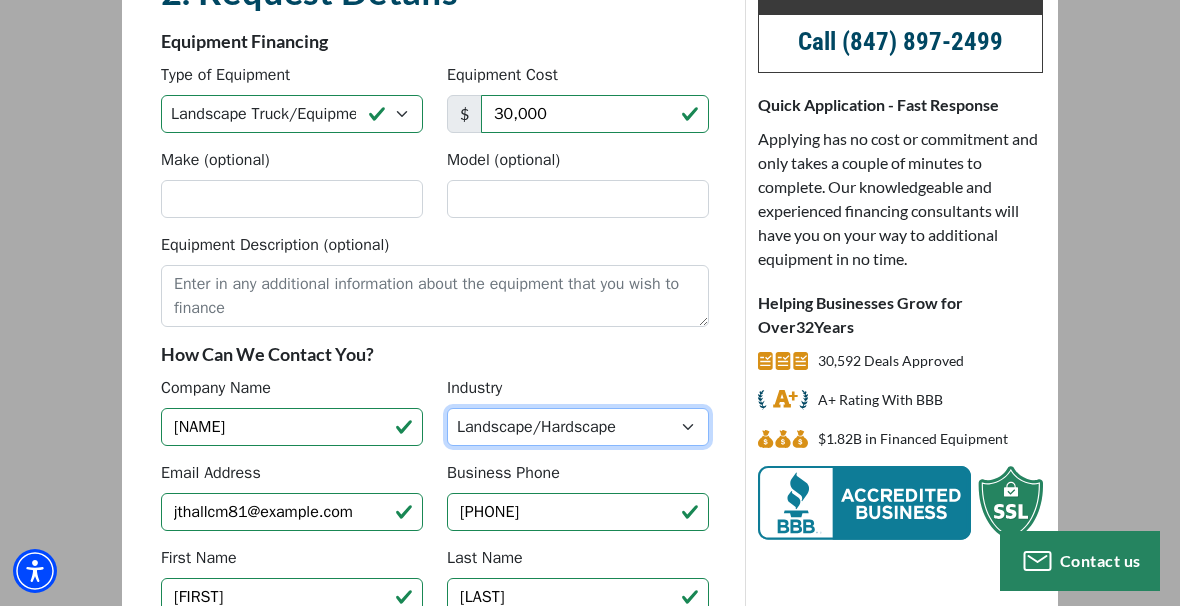 click on "Choose...
Towing
Landscape/Hardscape
Decorated Apparel
Septic
Light Construction
Other" at bounding box center [578, 427] 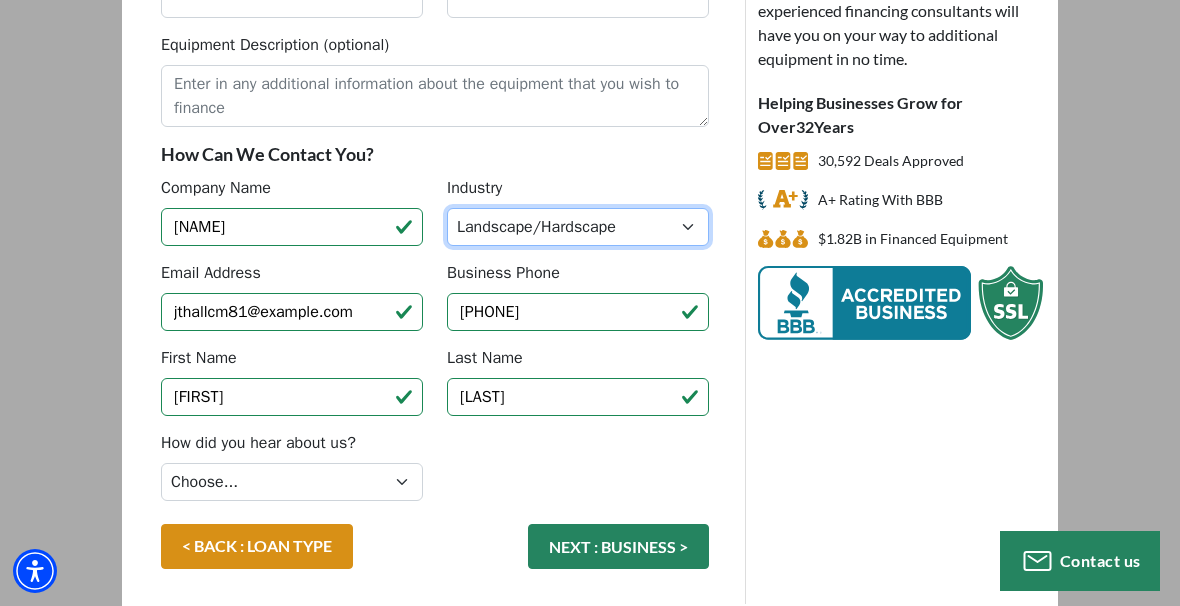 scroll, scrollTop: 478, scrollLeft: 0, axis: vertical 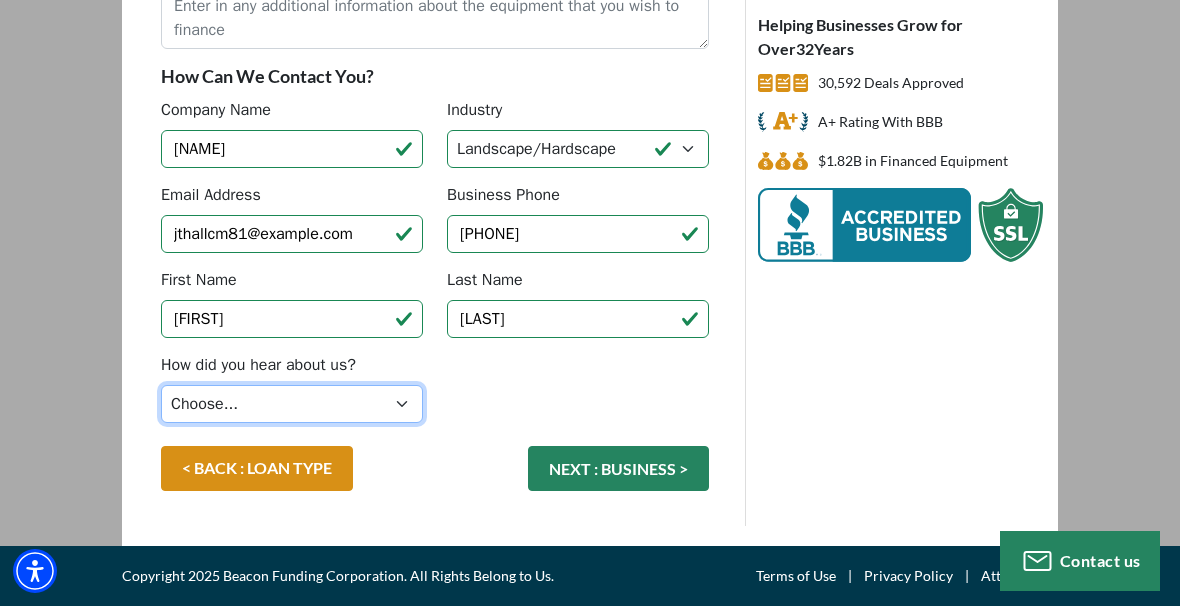 click on "Choose...
Internet Search
Vendor Referral
Word of Mouth
Client Referral
Email
Existing/Past Client
Facebook - Tow Truck to Buy & Sale
Telemarketing
Tradeshow
Motor Club Referral
Bank Refererral
Direct Mail
Magazine Ad
Other" at bounding box center [292, 404] 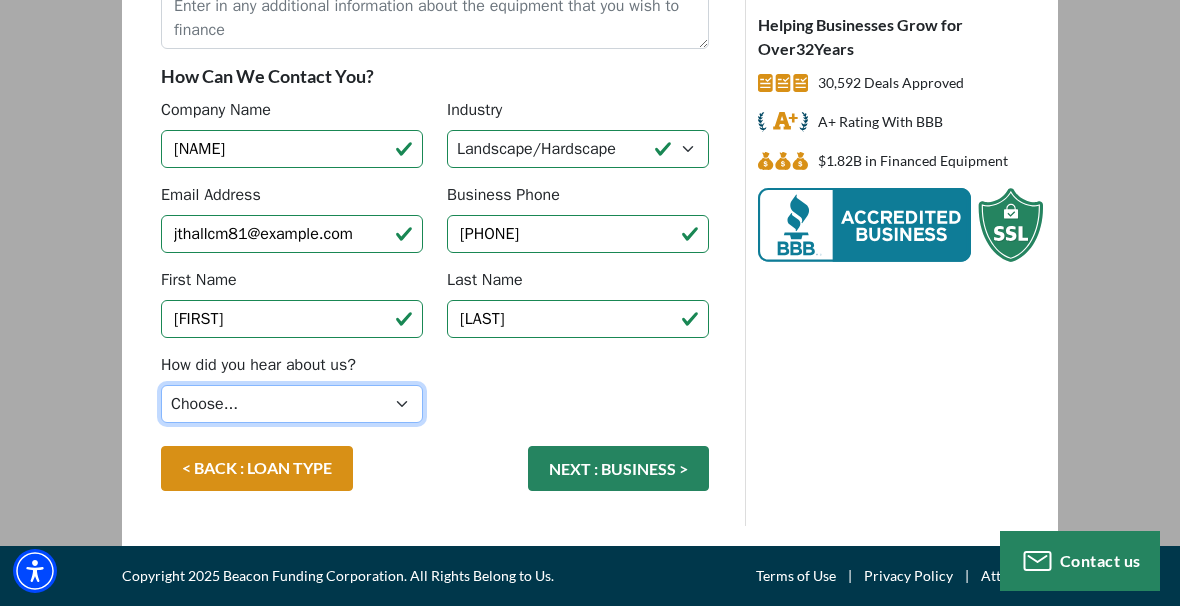 select on "9" 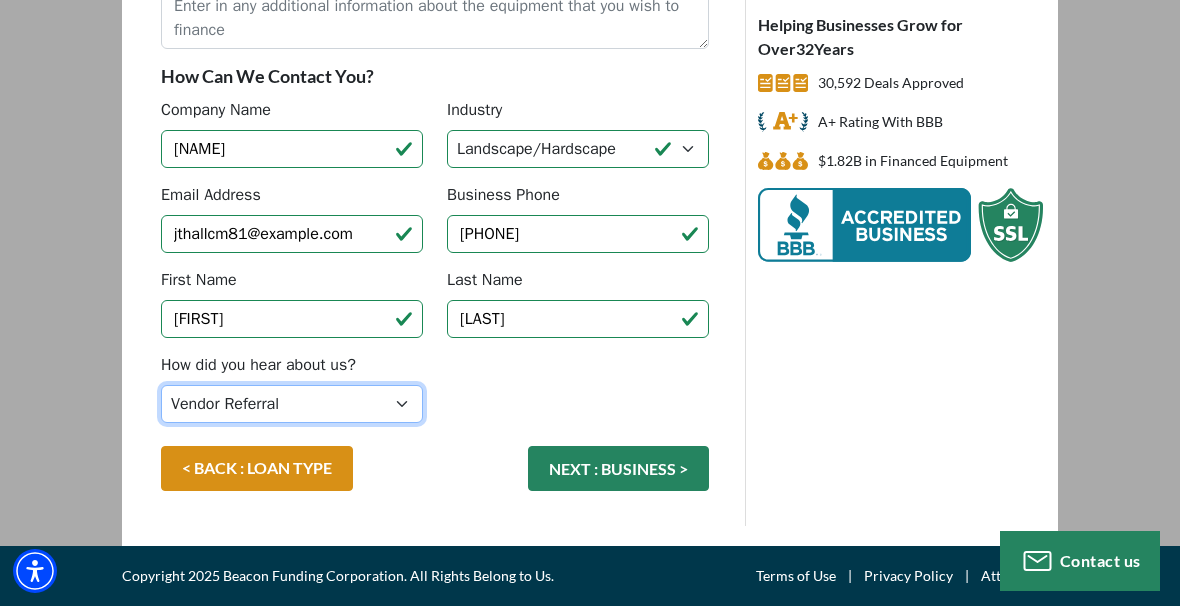click on "Choose...
Internet Search
Vendor Referral
Word of Mouth
Client Referral
Email
Existing/Past Client
Facebook - Tow Truck to Buy & Sale
Telemarketing
Tradeshow
Motor Club Referral
Bank Refererral
Direct Mail
Magazine Ad
Other" at bounding box center (292, 404) 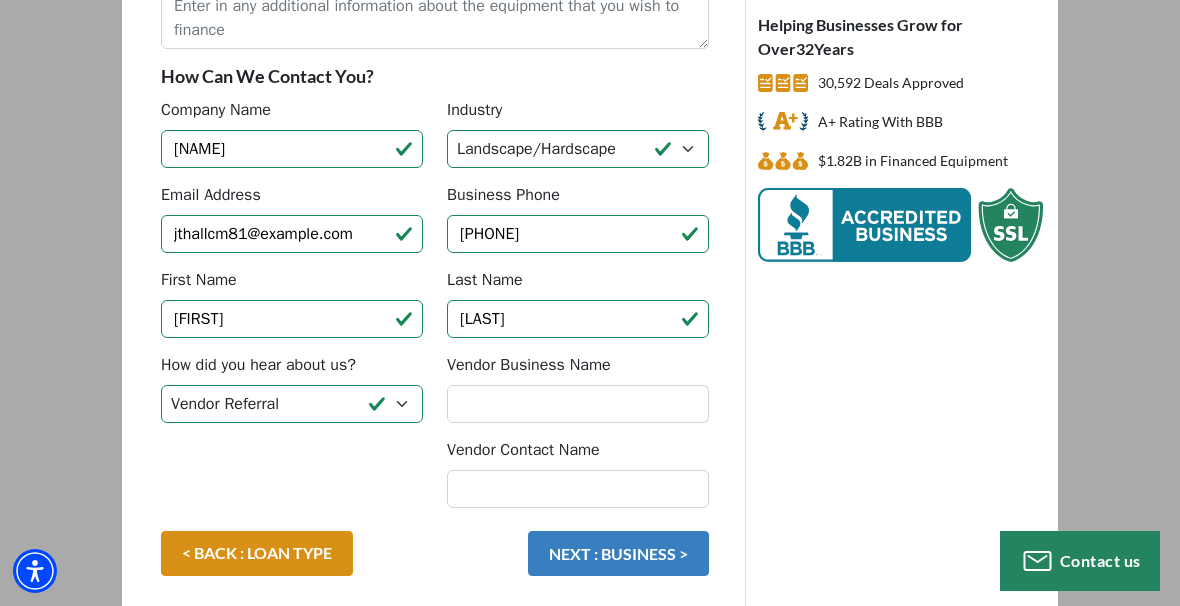 click on "NEXT : BUSINESS >" at bounding box center (618, 553) 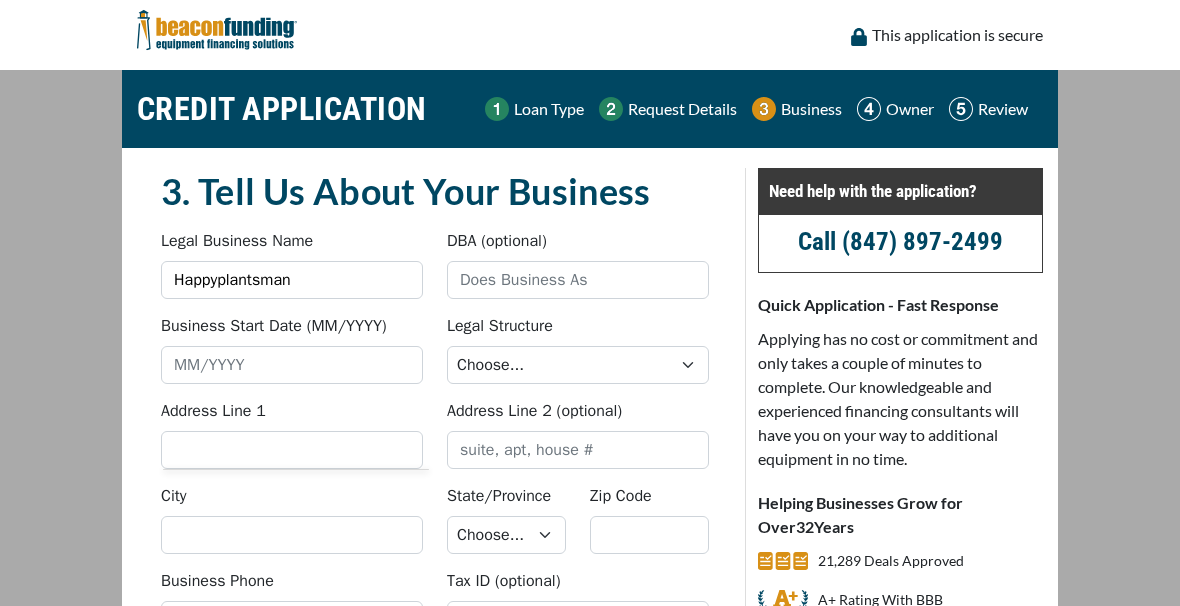 scroll, scrollTop: 0, scrollLeft: 0, axis: both 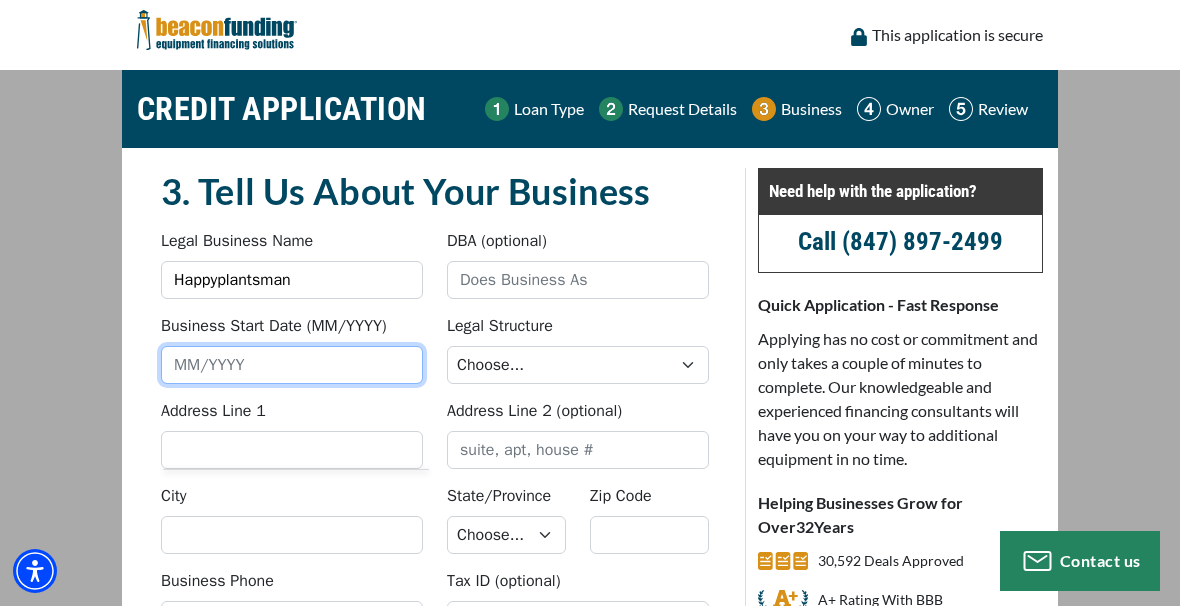 click on "Business Start Date (MM/YYYY)" at bounding box center [292, 365] 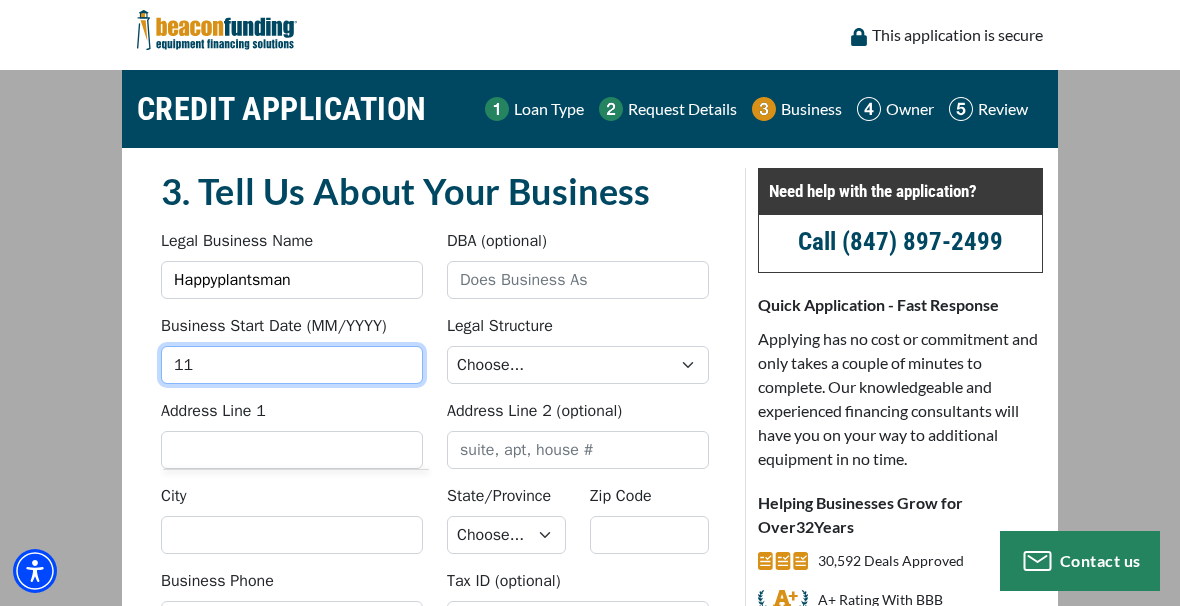 type on "1" 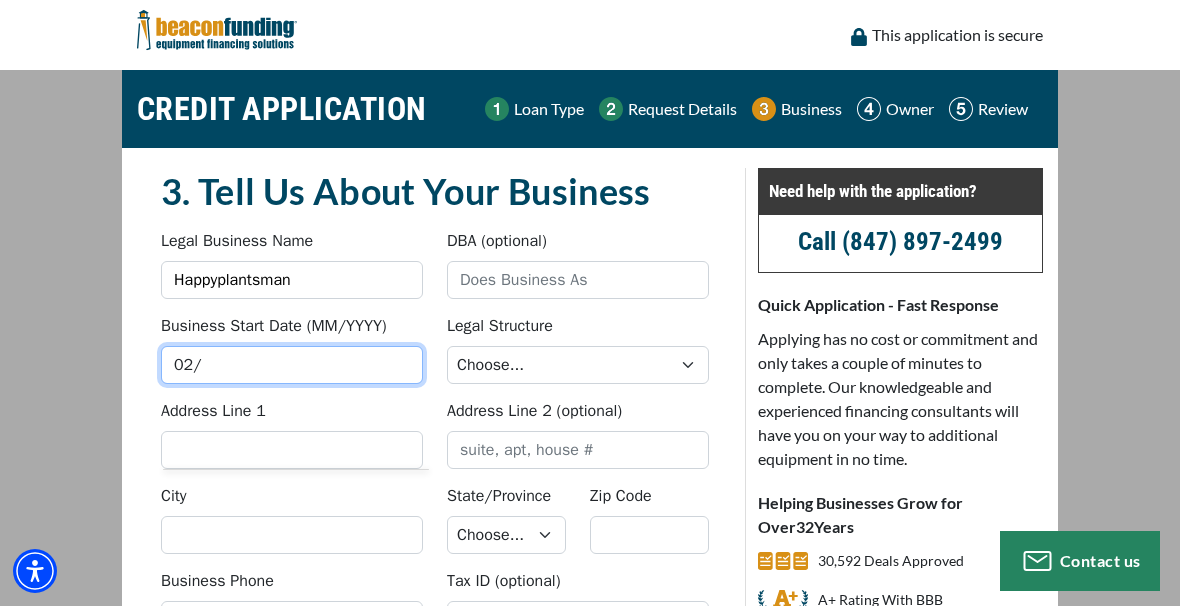 type on "0" 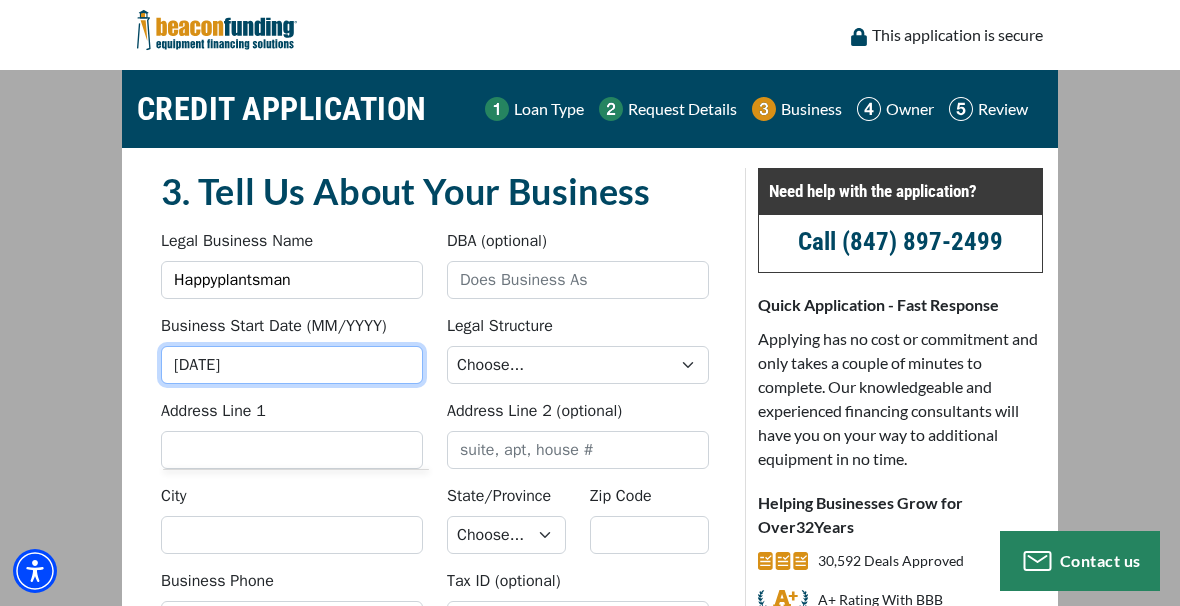 type on "01/2023" 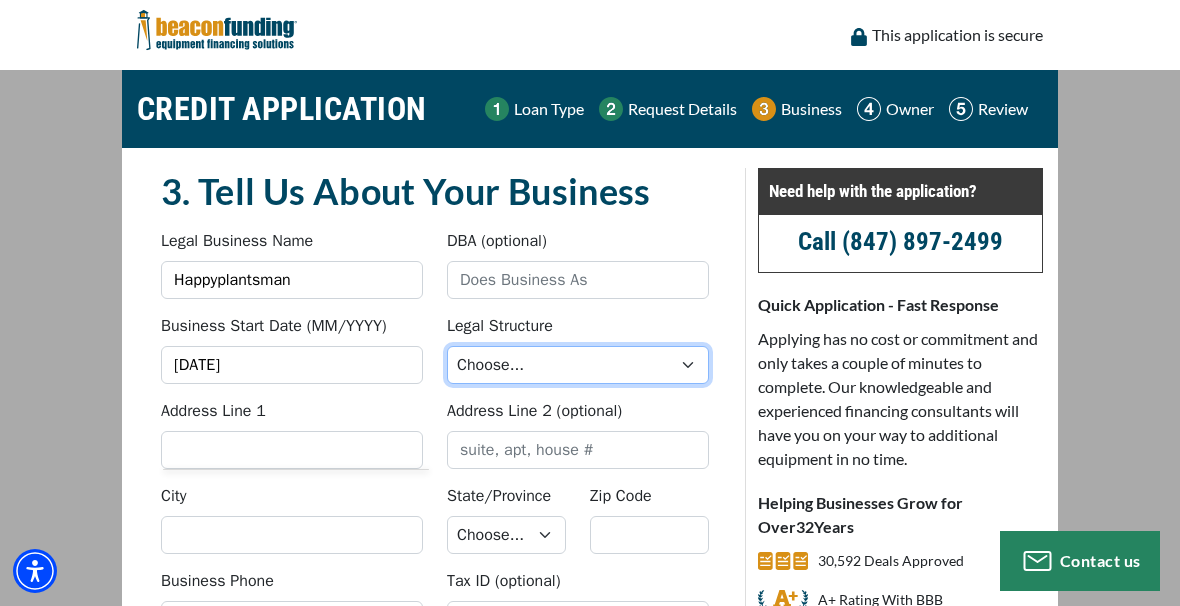 click on "Choose...
Corporation
LLC
LLP
Municipality
Non-Profit
Partnership
Proprietorship" at bounding box center (578, 365) 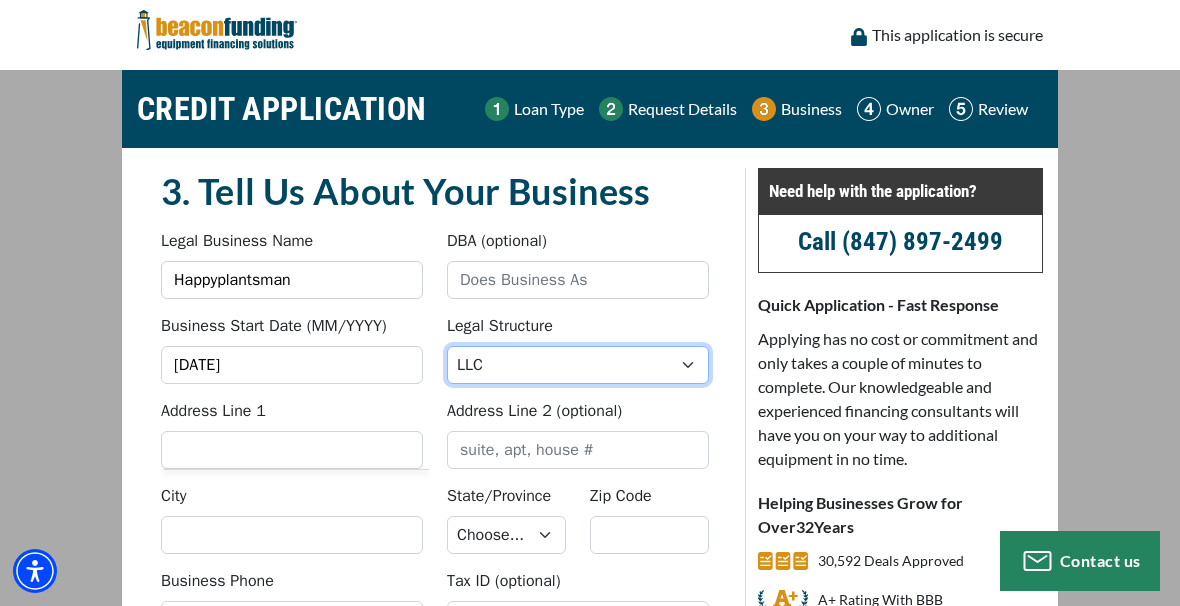 click on "Choose...
Corporation
LLC
LLP
Municipality
Non-Profit
Partnership
Proprietorship" at bounding box center [578, 365] 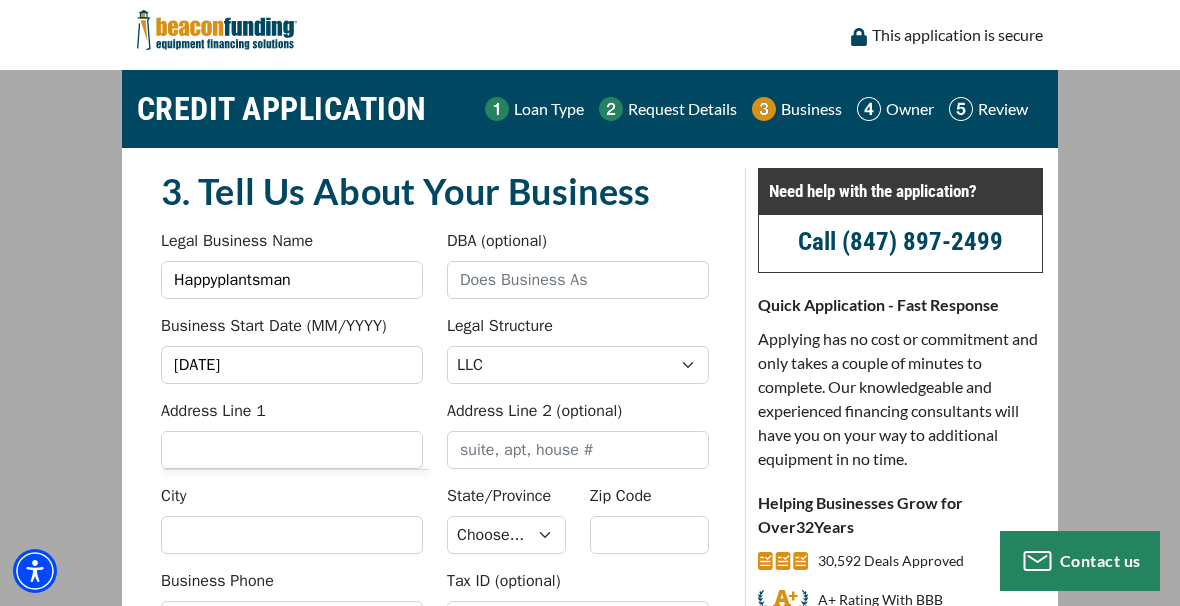 click on "Address Line 1" at bounding box center (292, 450) 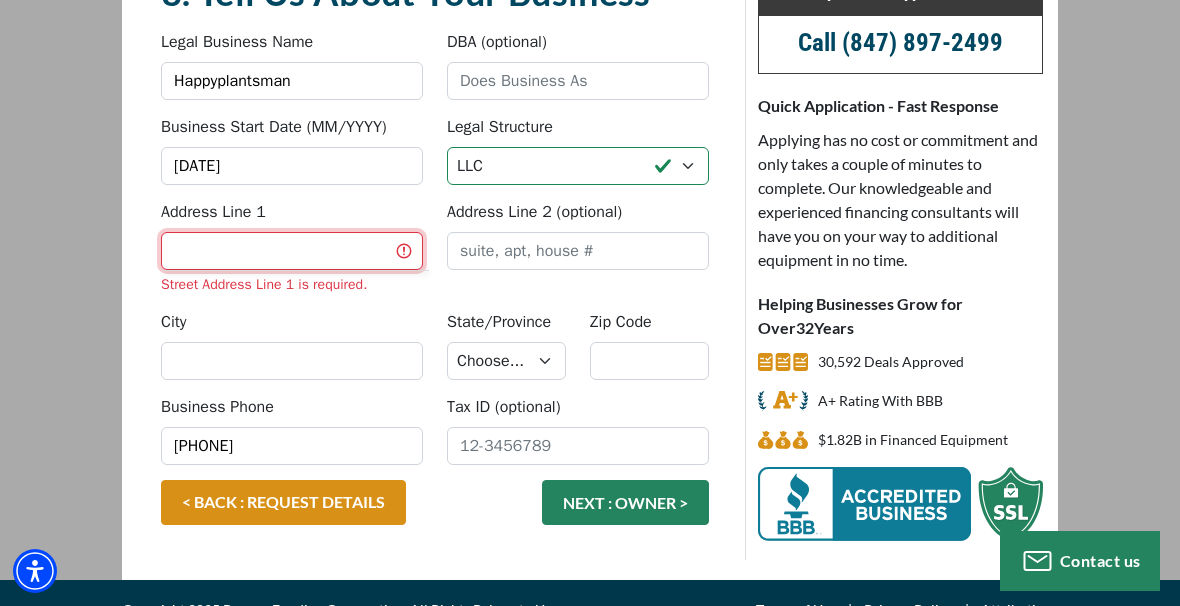 scroll, scrollTop: 200, scrollLeft: 0, axis: vertical 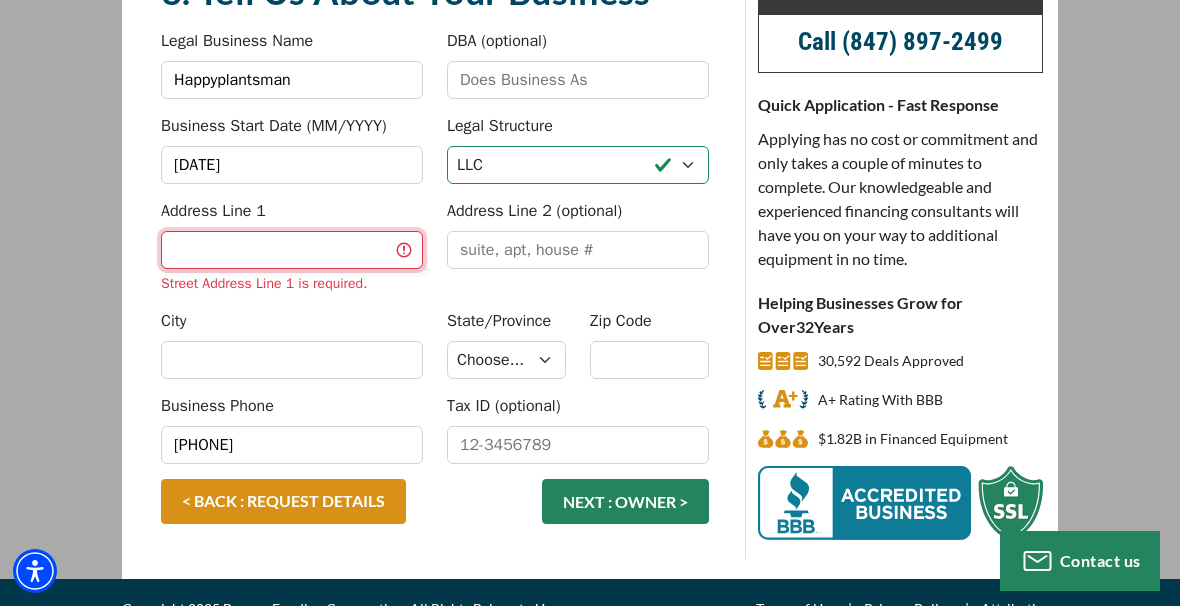 click on "Address Line 1" at bounding box center (292, 250) 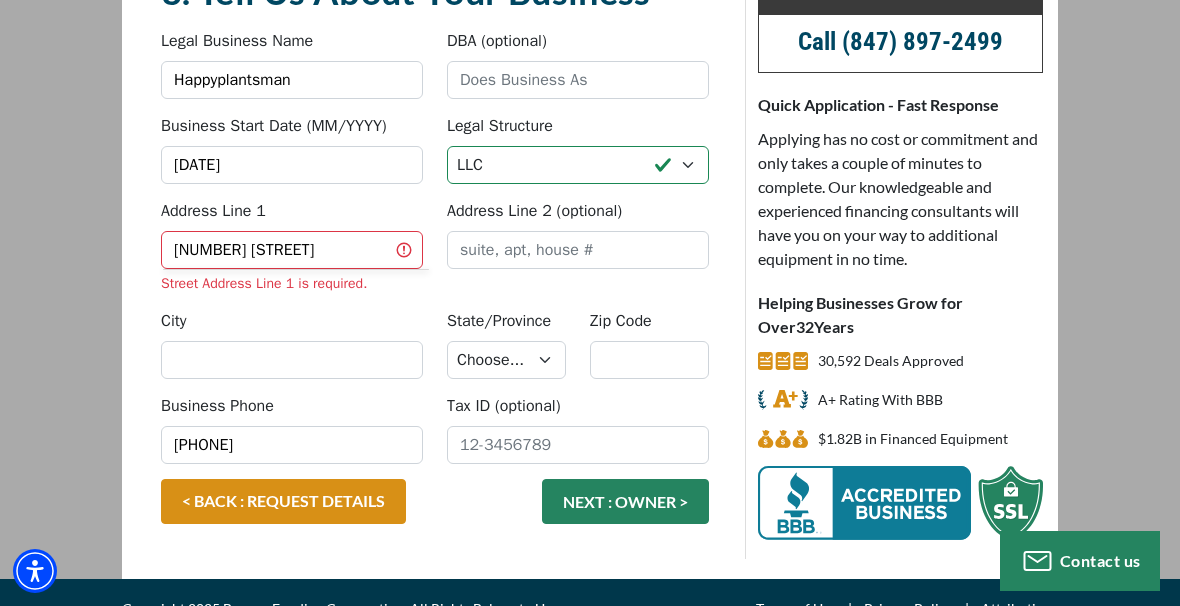 type on "middletown" 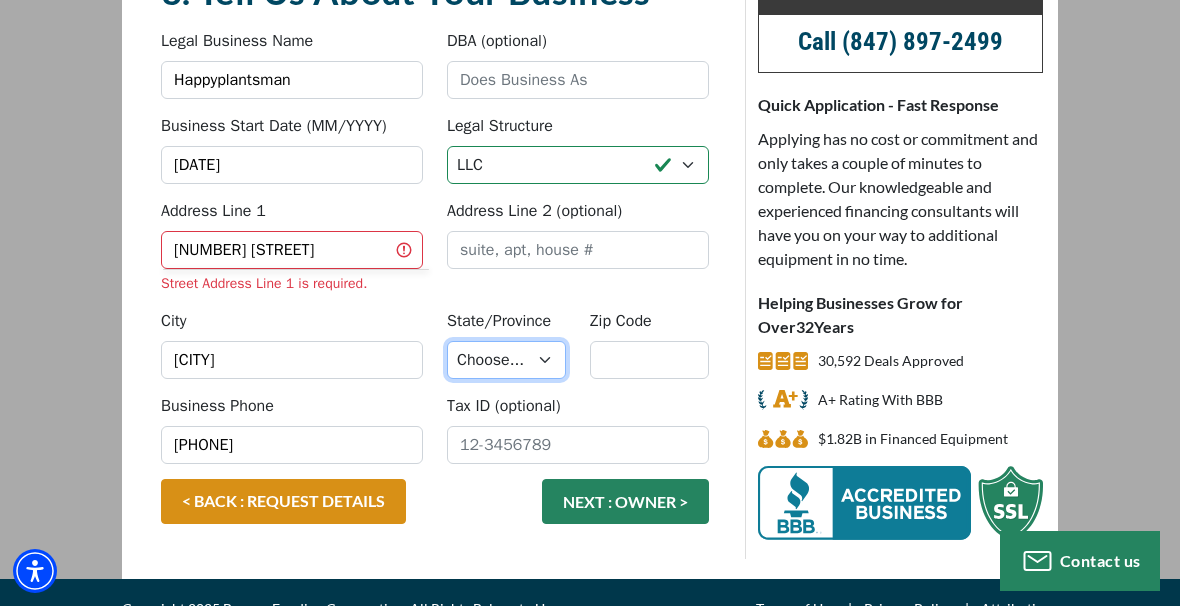 select on "37" 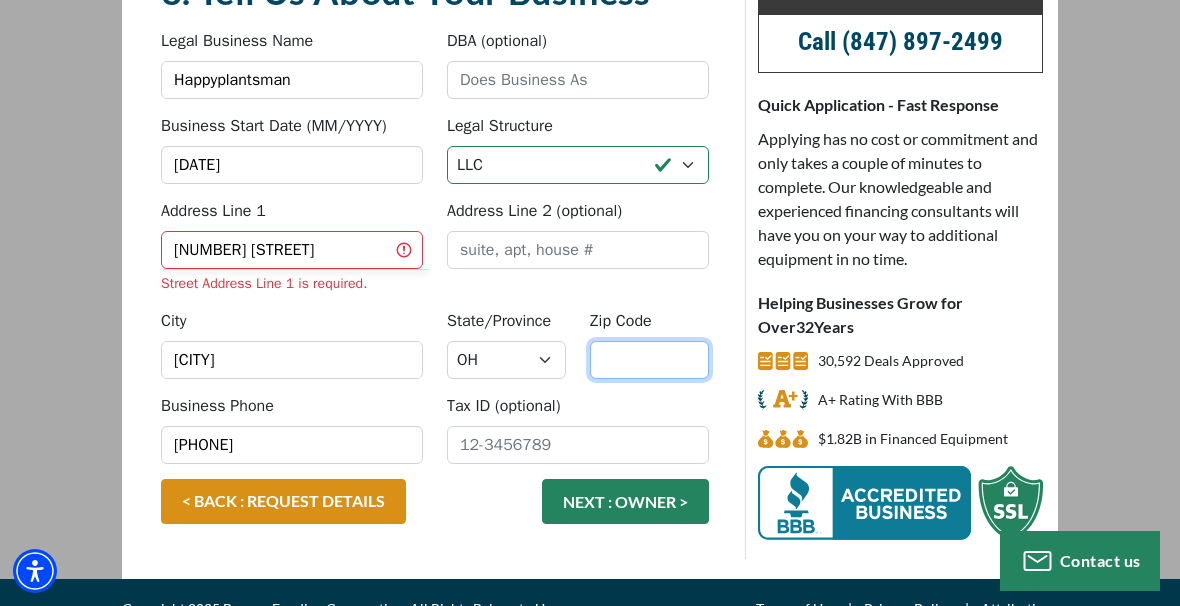 type on "45044" 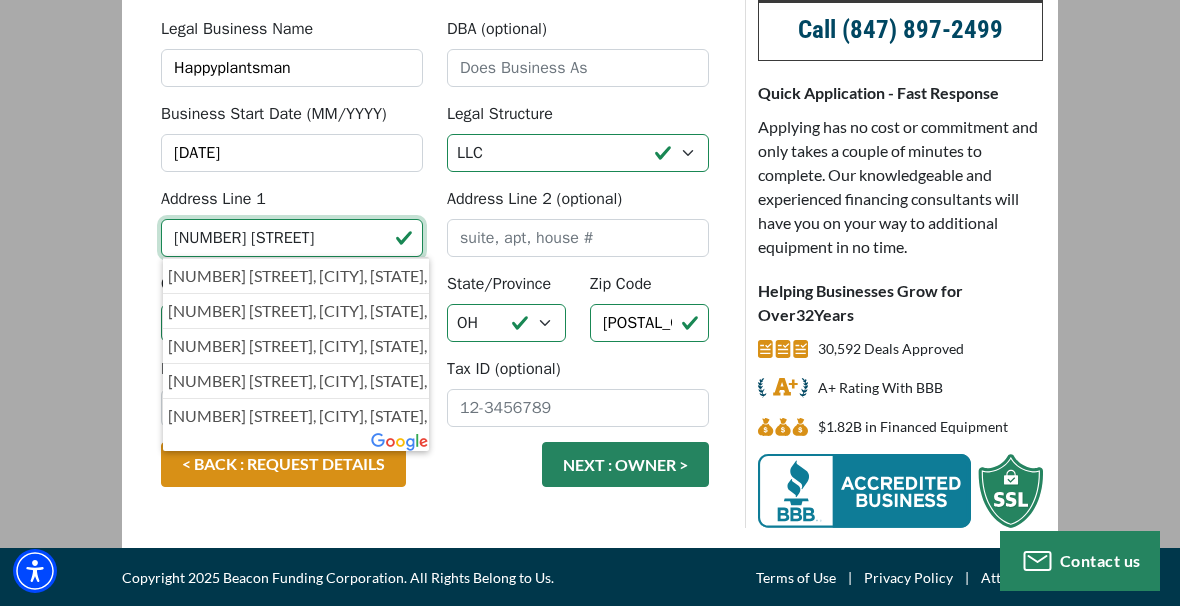 scroll, scrollTop: 214, scrollLeft: 0, axis: vertical 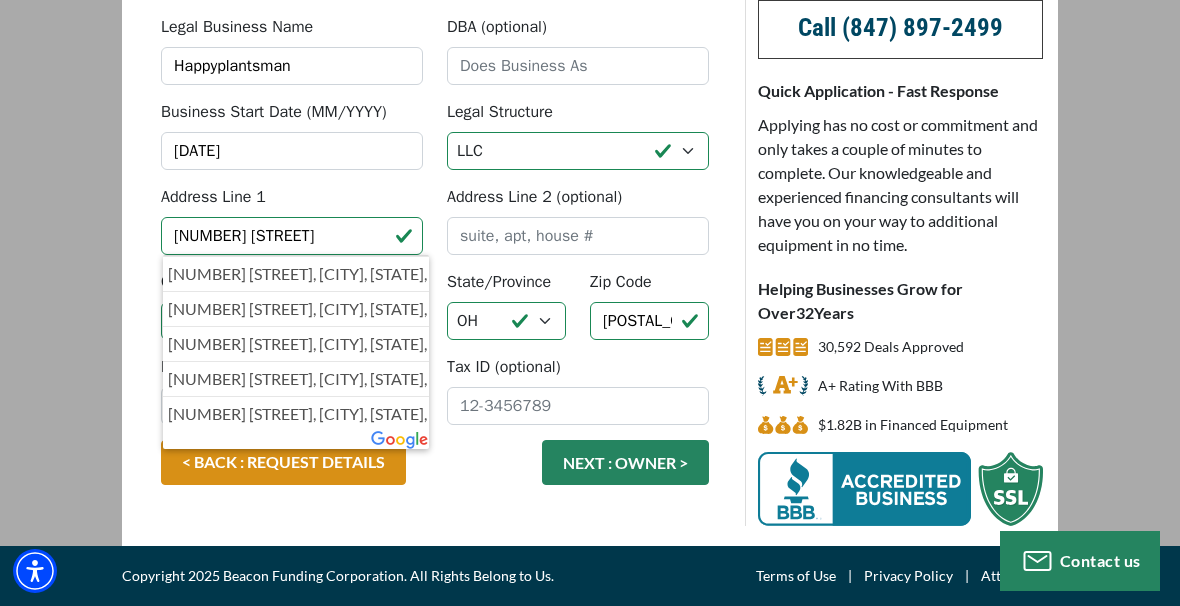 click on "CREDIT APPLICATION
Loan Type
Request Details
Business
Owner
Review" at bounding box center [590, 201] 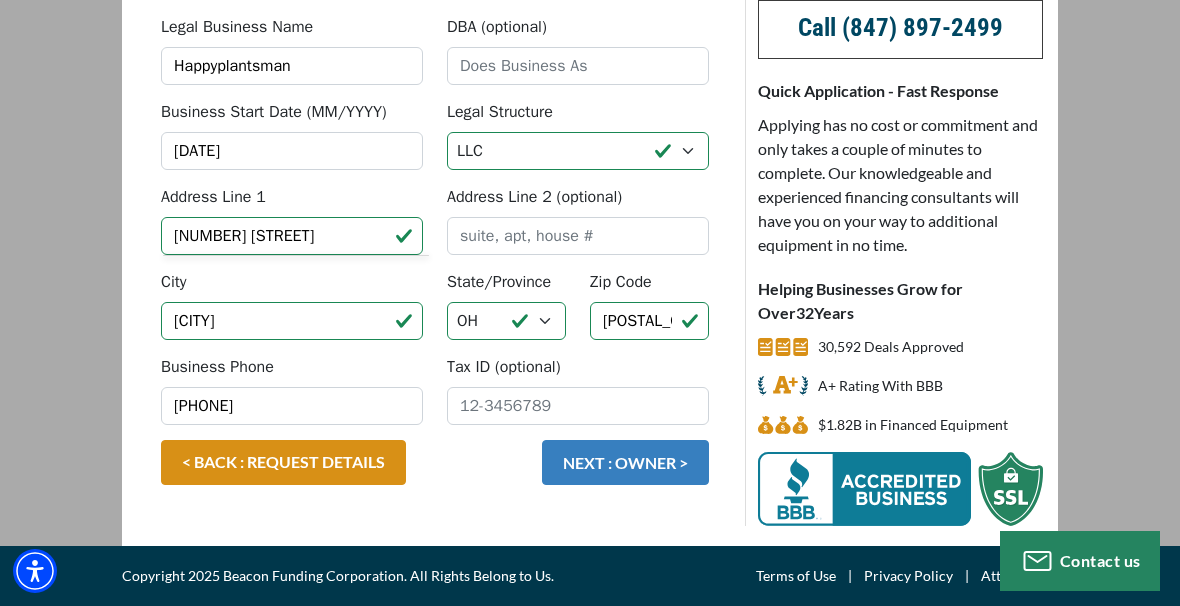 click on "NEXT : OWNER >" at bounding box center [625, 462] 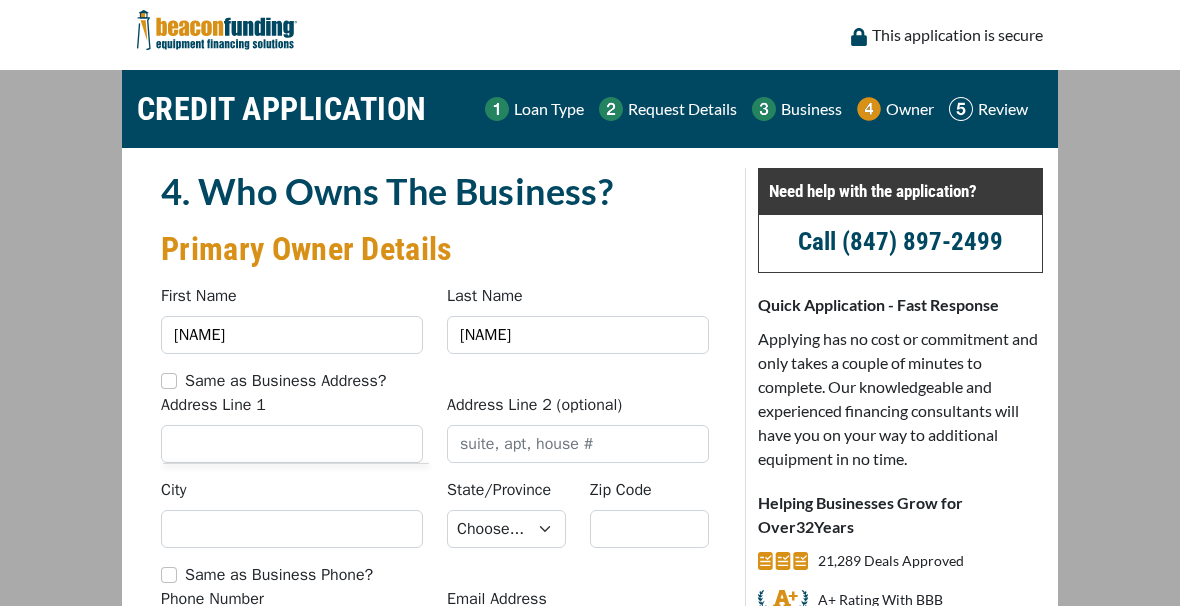 scroll, scrollTop: 0, scrollLeft: 0, axis: both 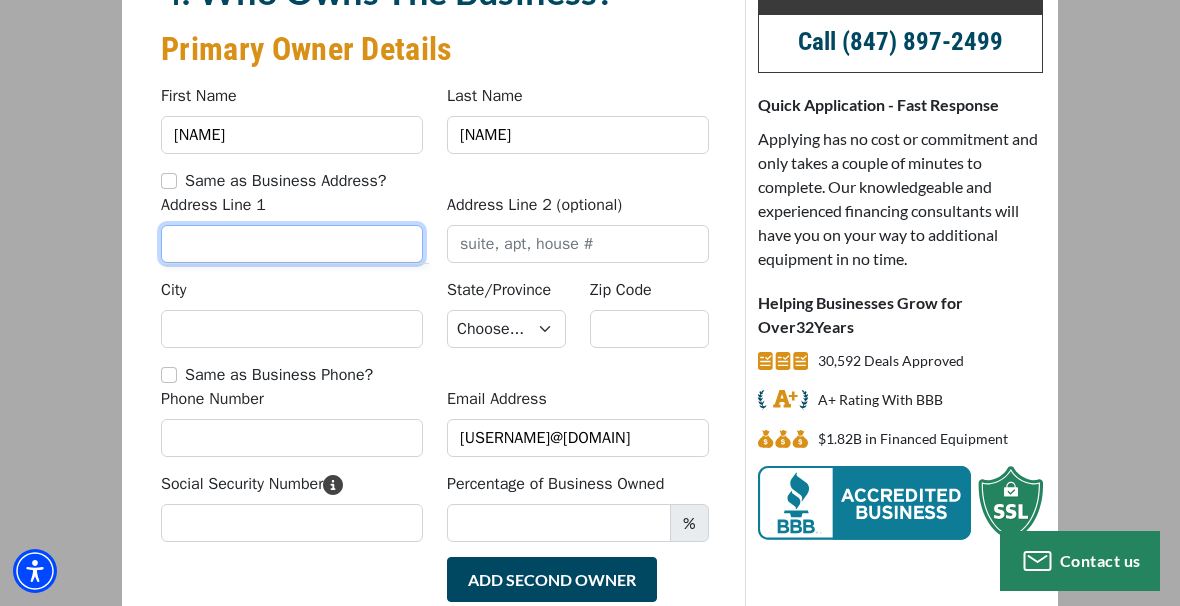 click on "Address Line 1" at bounding box center [292, 244] 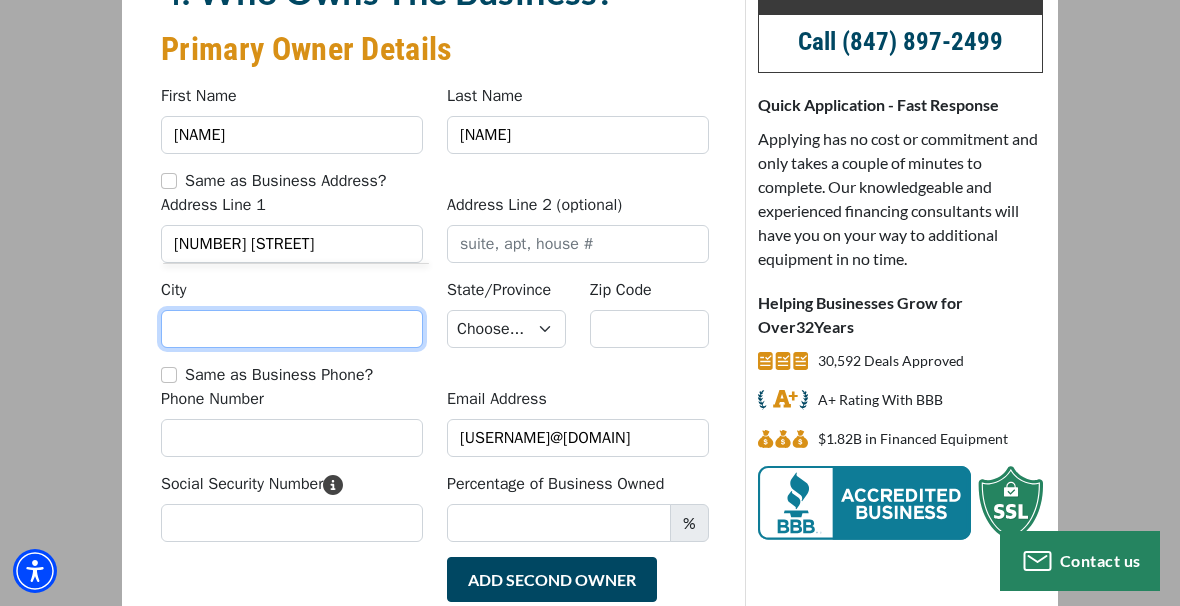 type on "middletown" 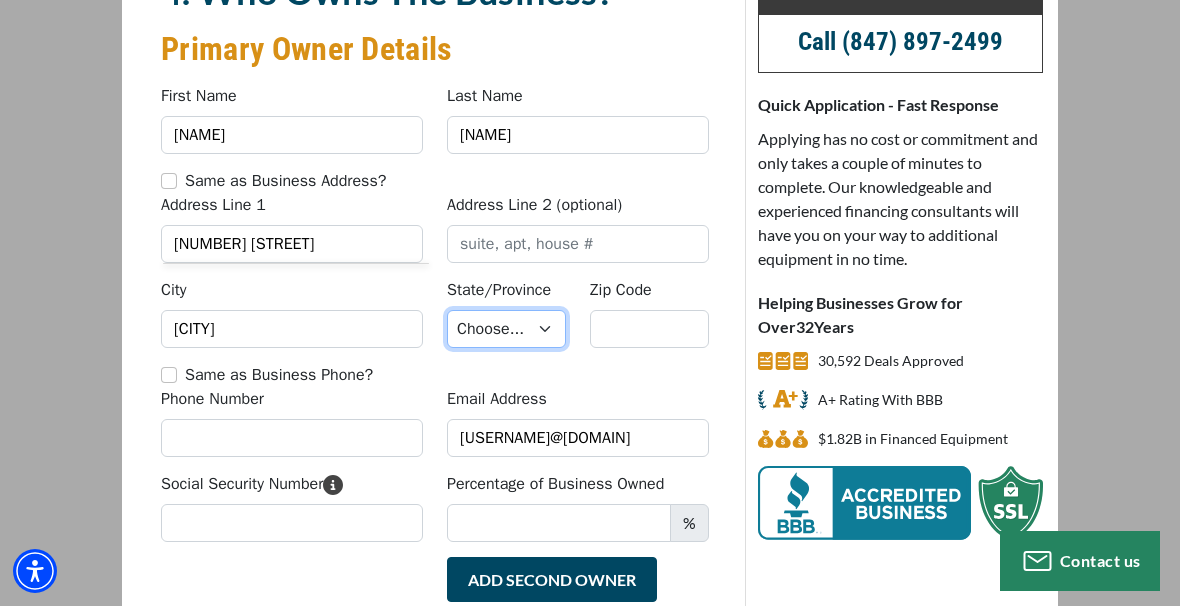 select on "37" 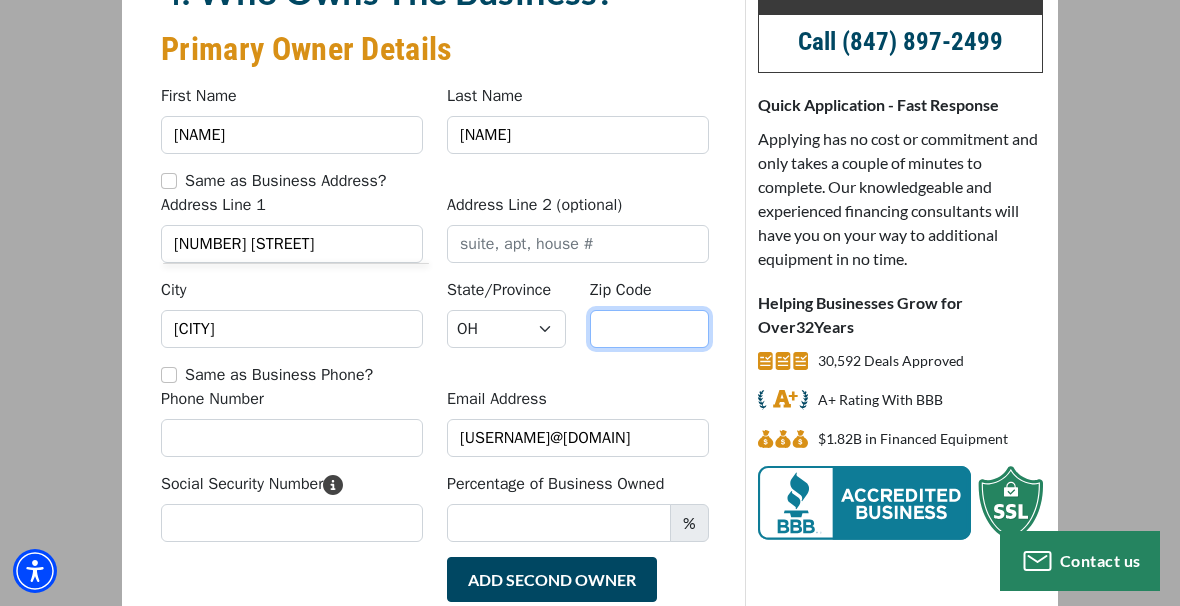 type on "45044" 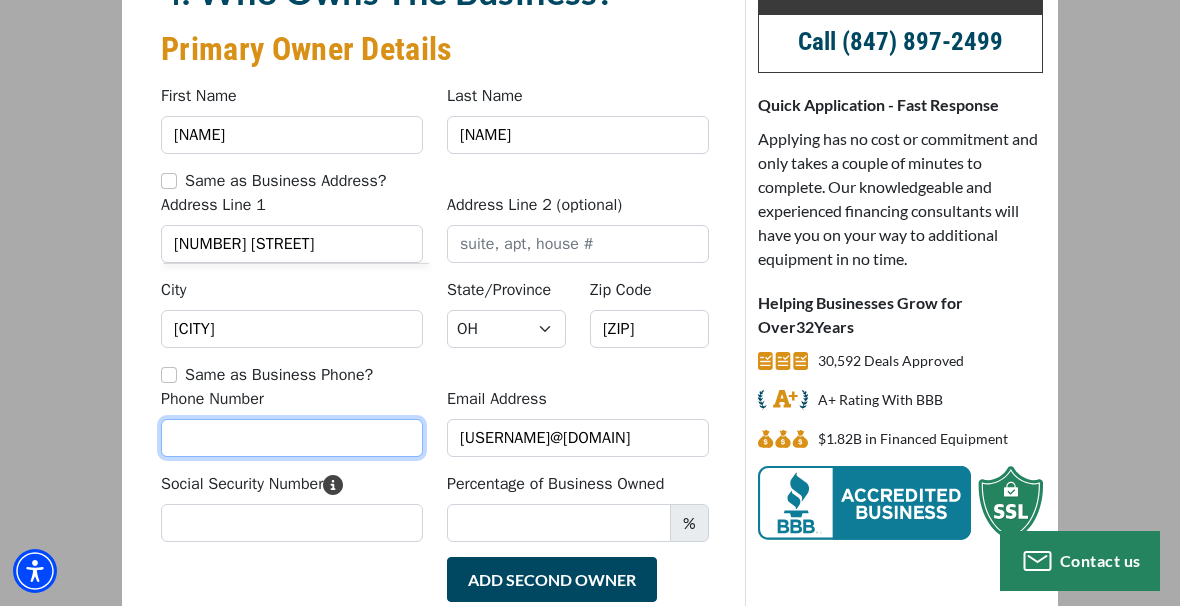 type on "5134609796" 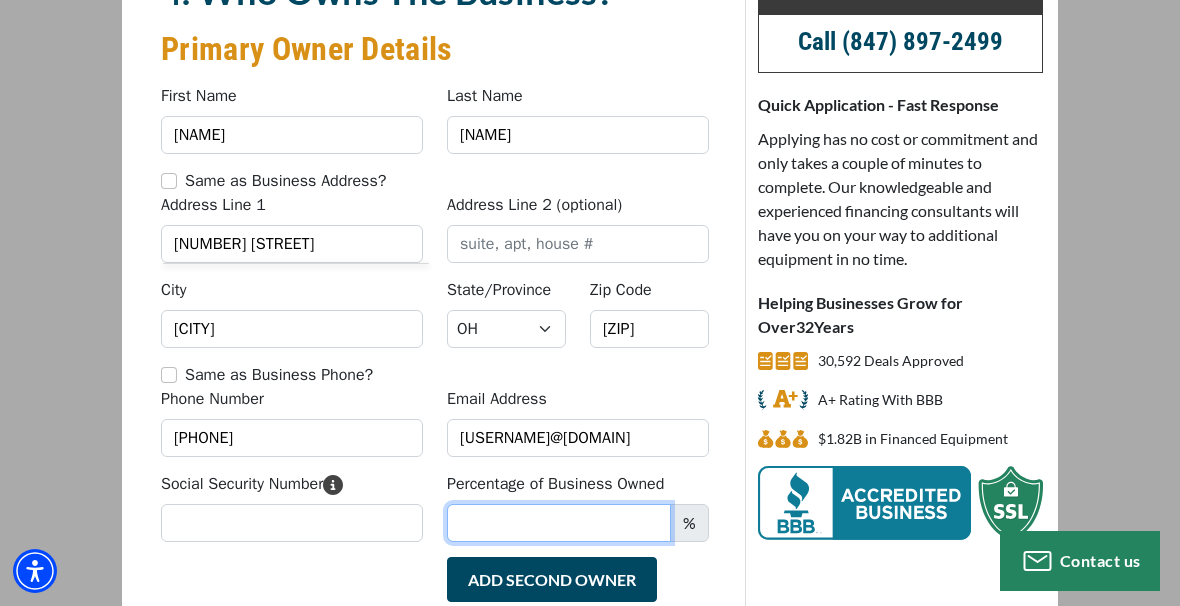 type on "Hap" 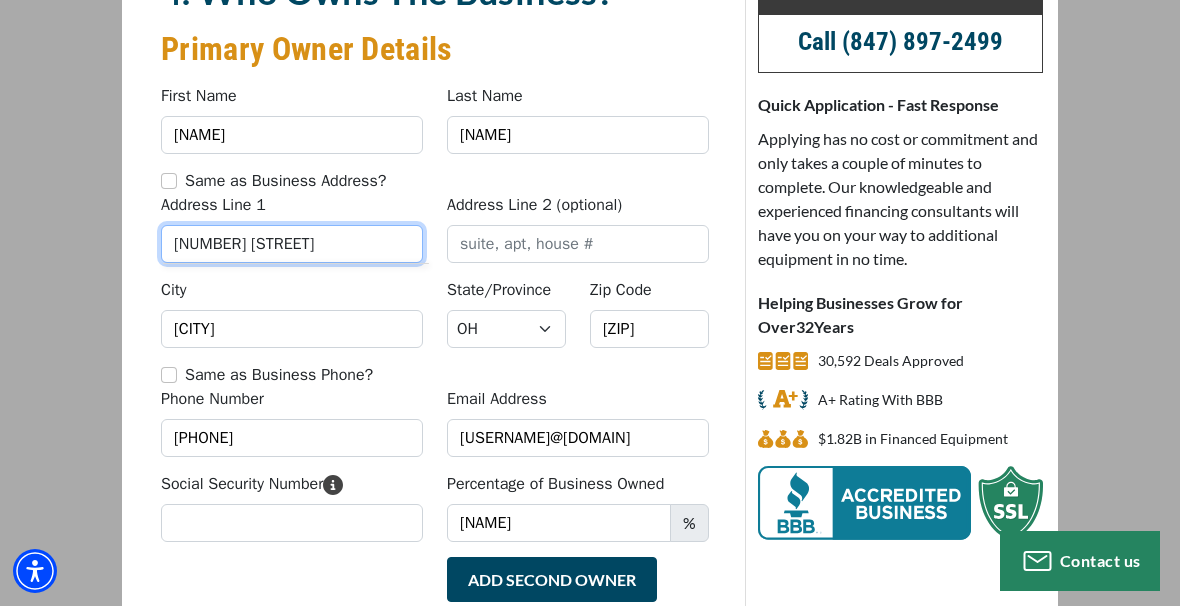 type on "(513) 460-9796" 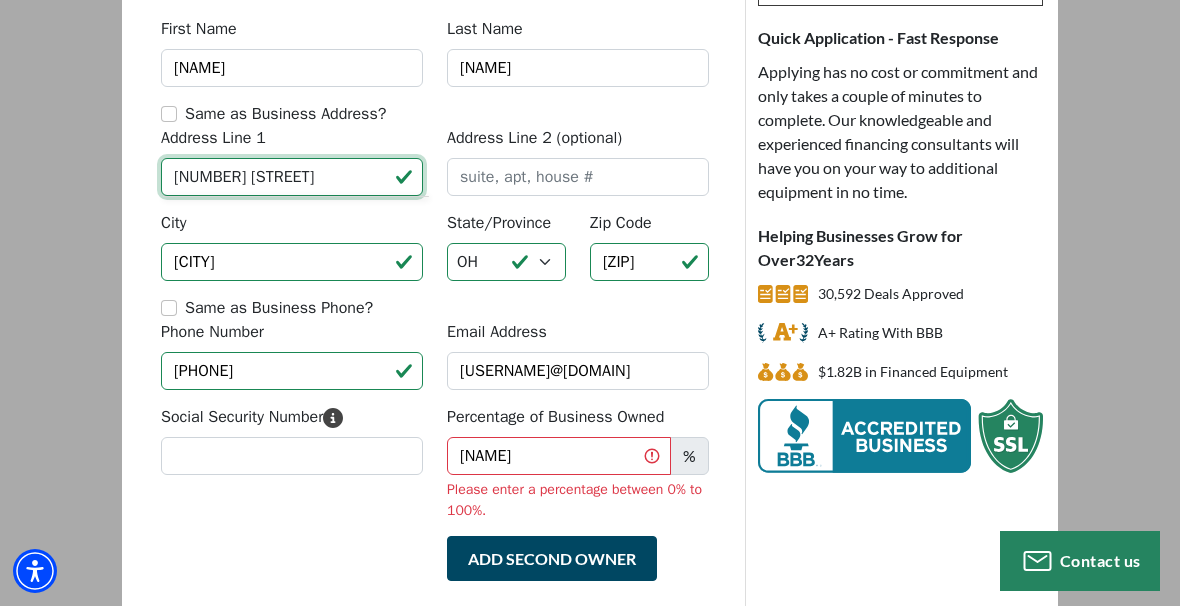 scroll, scrollTop: 300, scrollLeft: 0, axis: vertical 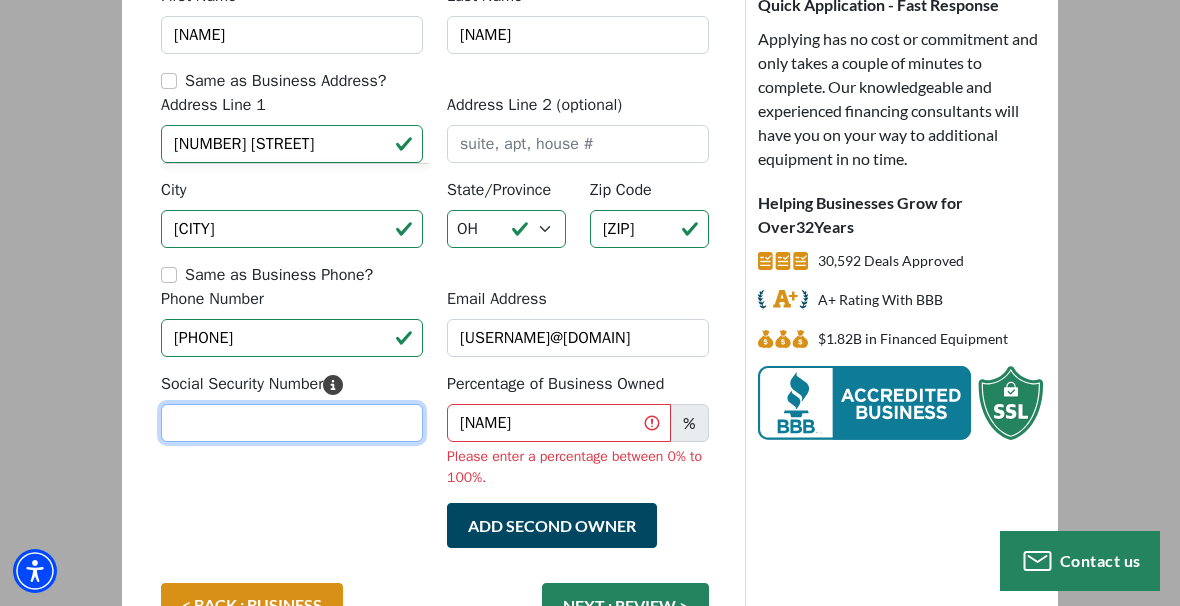click on "Social Security Number" at bounding box center [292, 423] 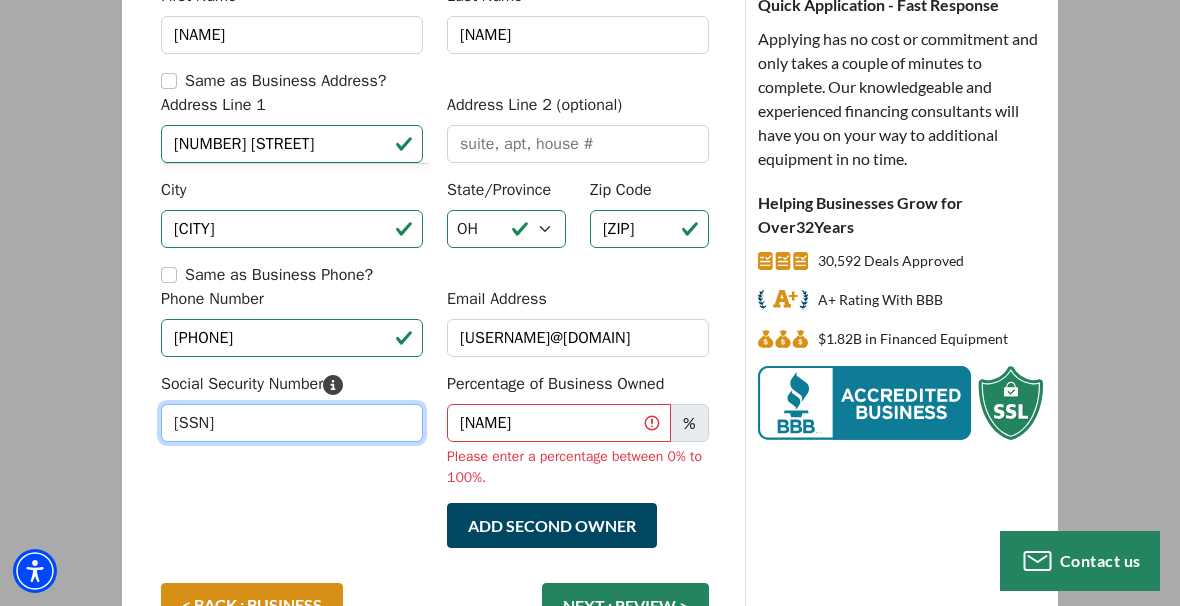 type on "276-96-9074" 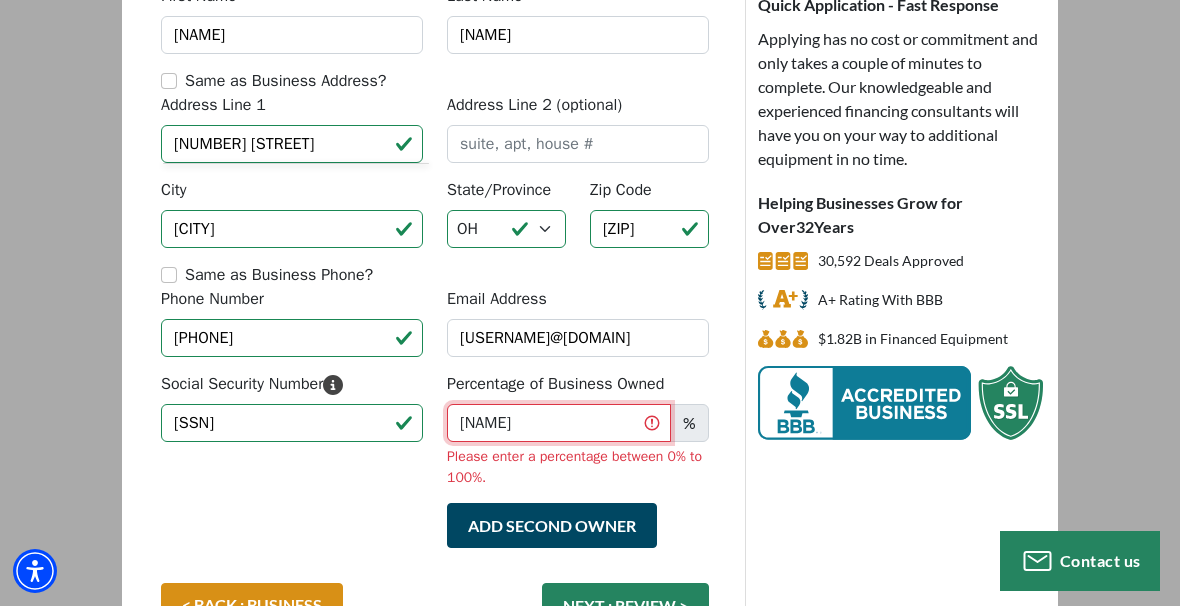 click on "Hap" at bounding box center (559, 423) 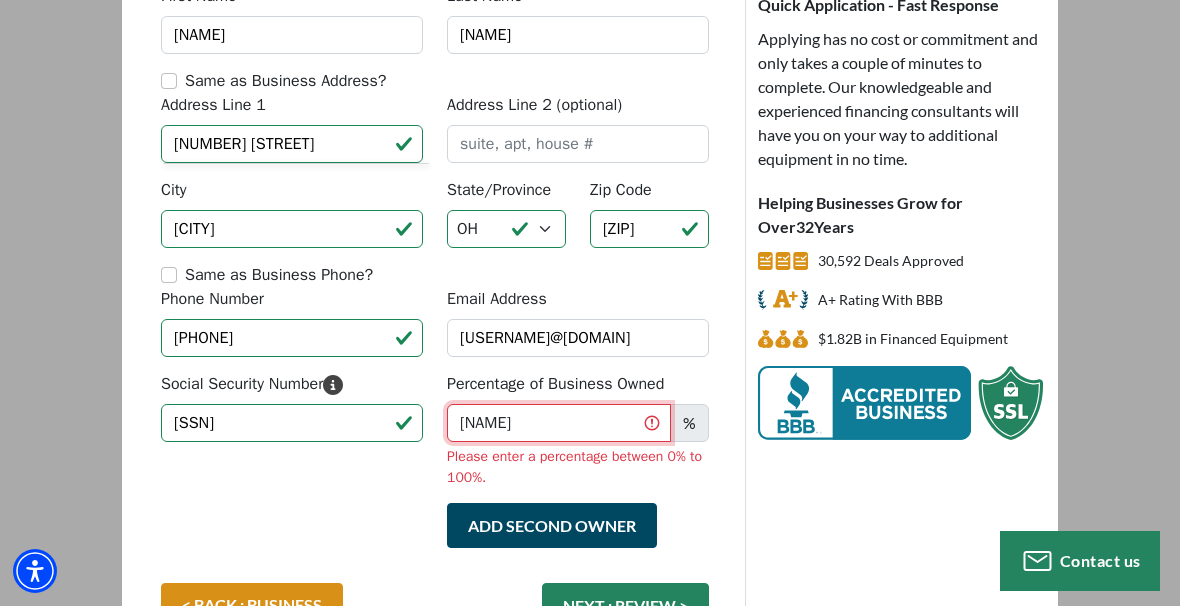 type on "H" 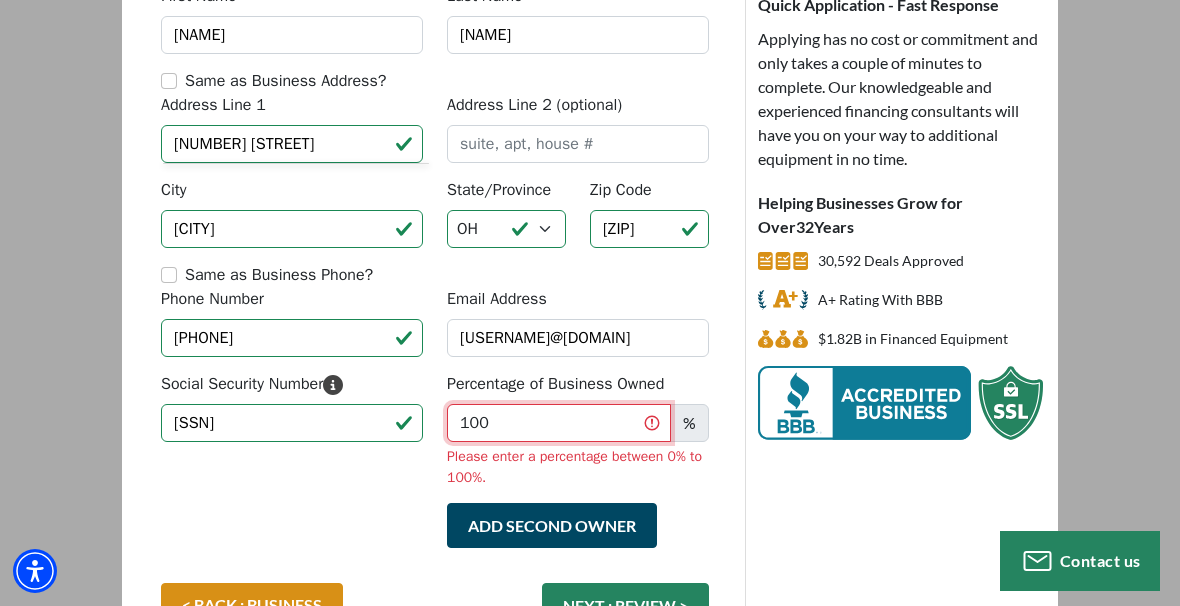 click on "100" at bounding box center [559, 423] 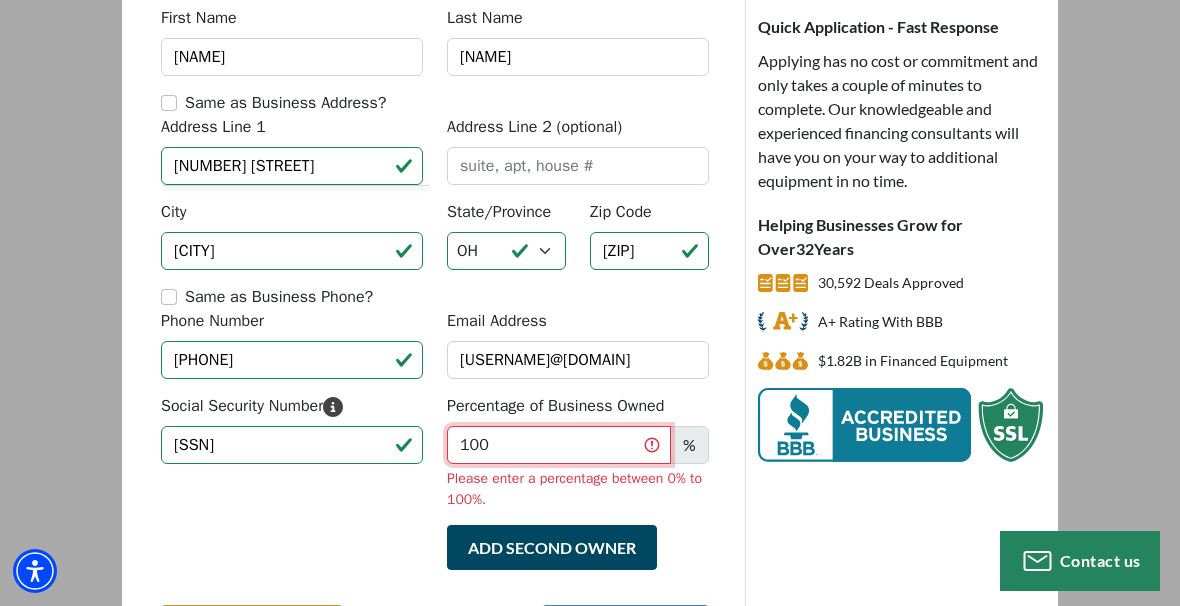 scroll, scrollTop: 400, scrollLeft: 0, axis: vertical 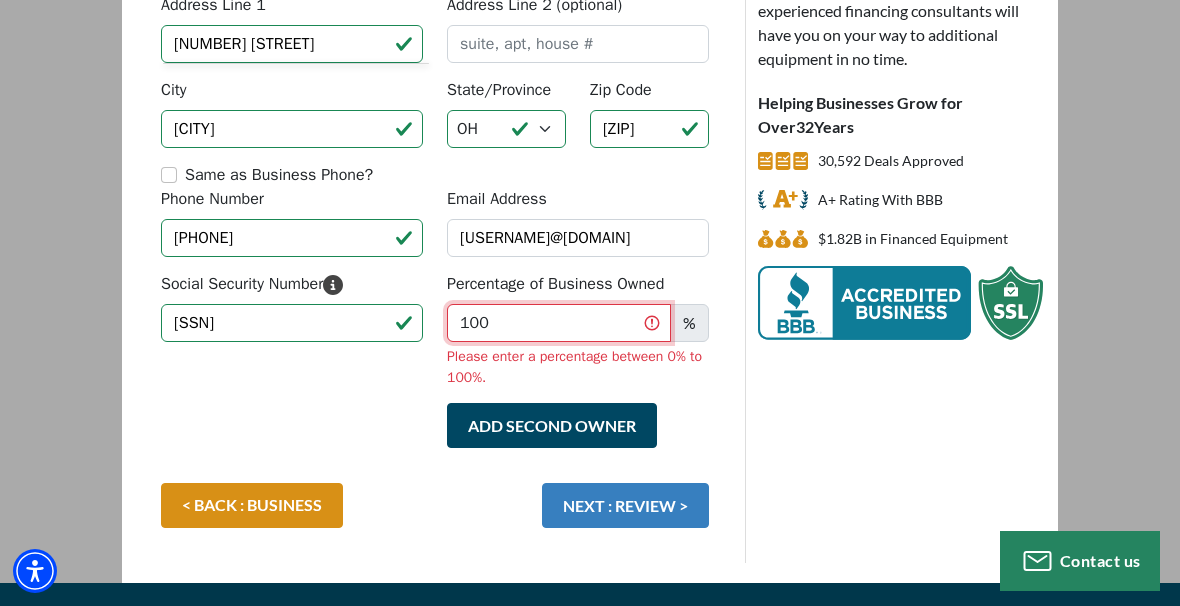 type on "100" 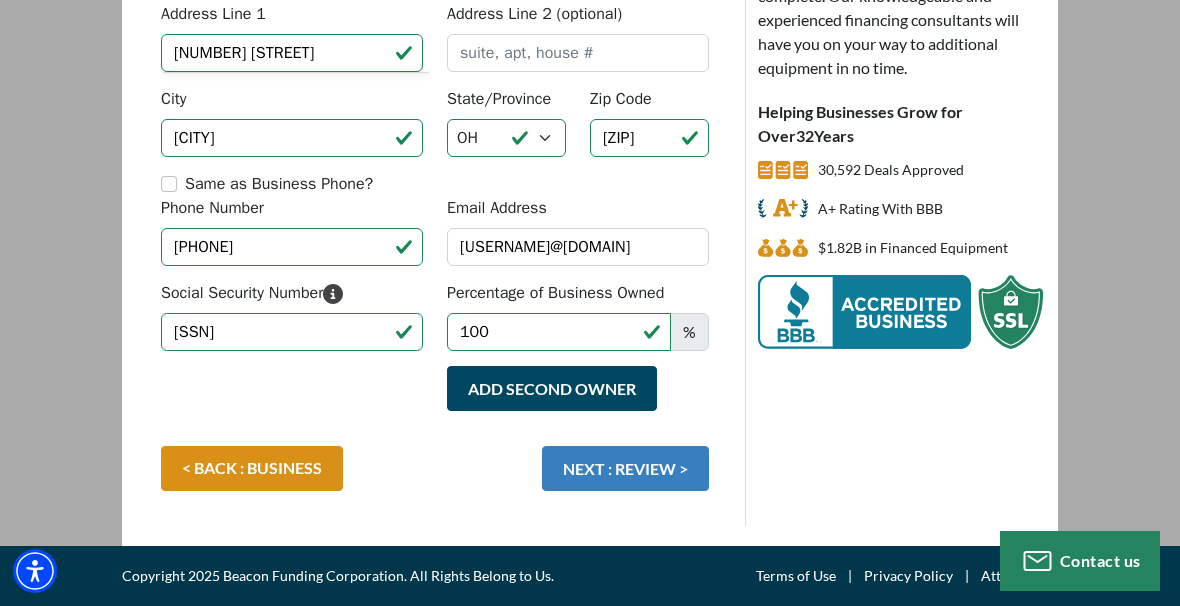 scroll, scrollTop: 391, scrollLeft: 0, axis: vertical 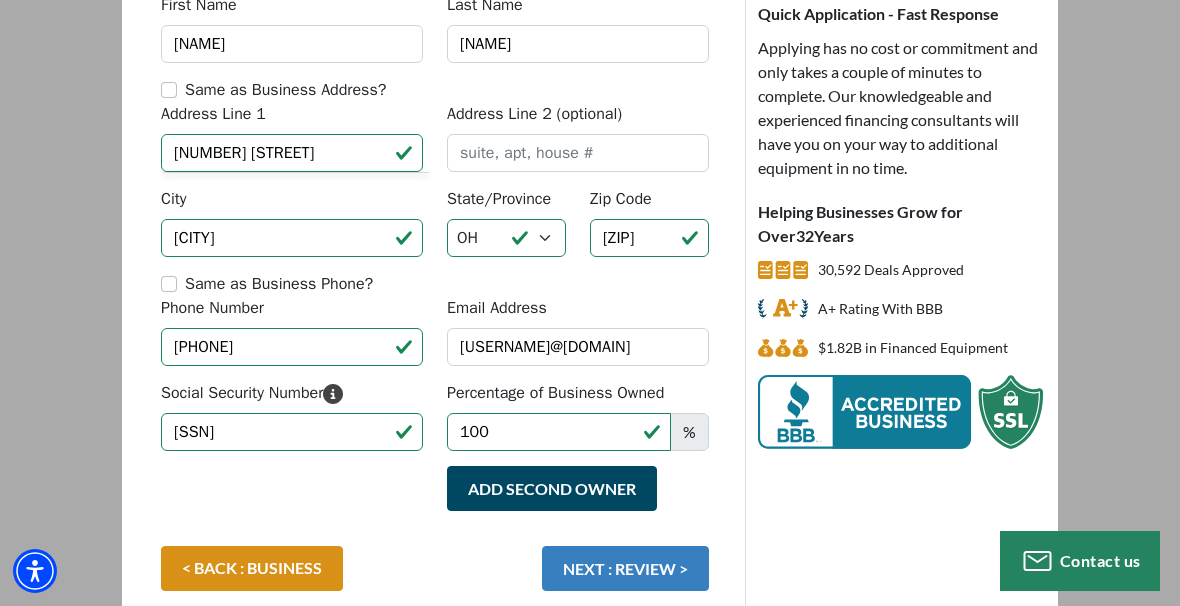click on "NEXT : REVIEW >" at bounding box center (625, 568) 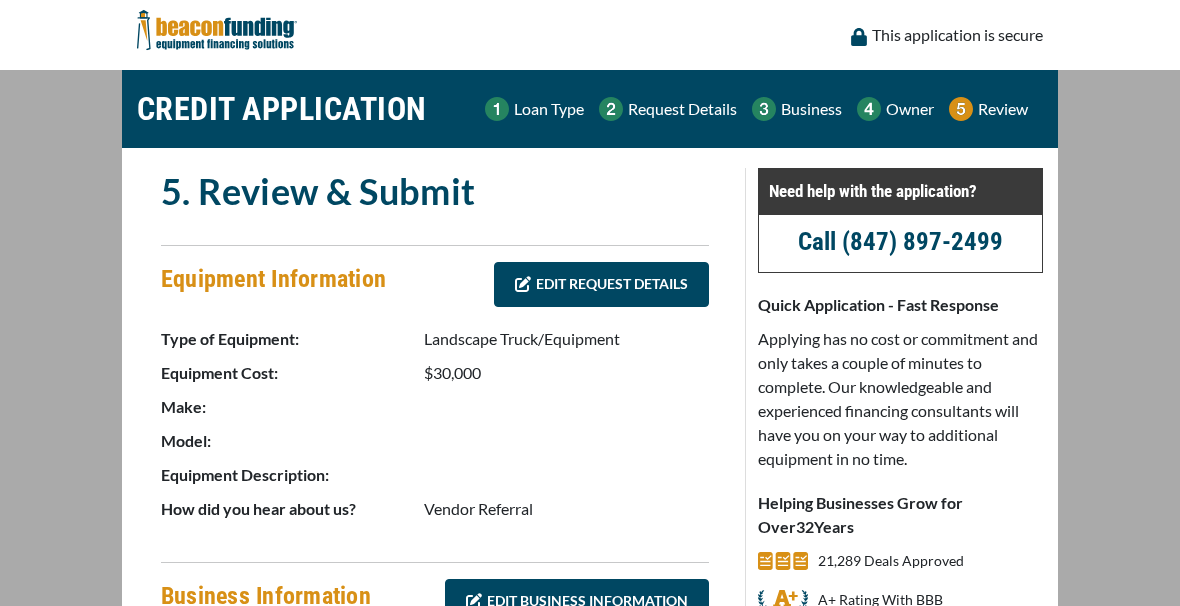 scroll, scrollTop: 0, scrollLeft: 0, axis: both 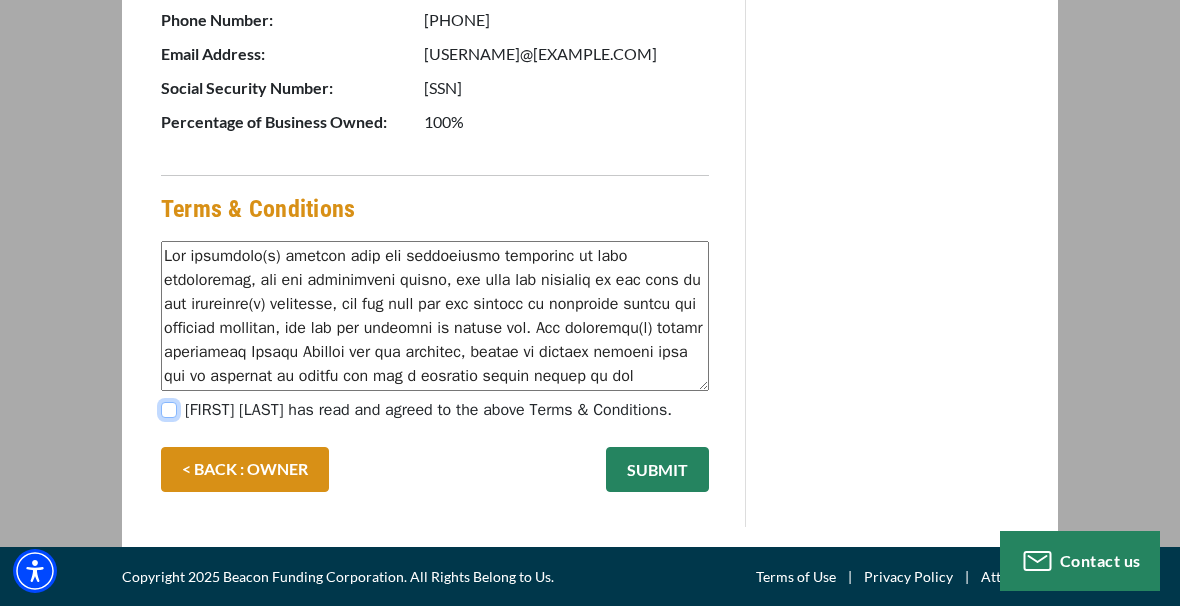click on "[FIRST] [LAST] has read and agreed to the above Terms & Conditions." at bounding box center (169, 410) 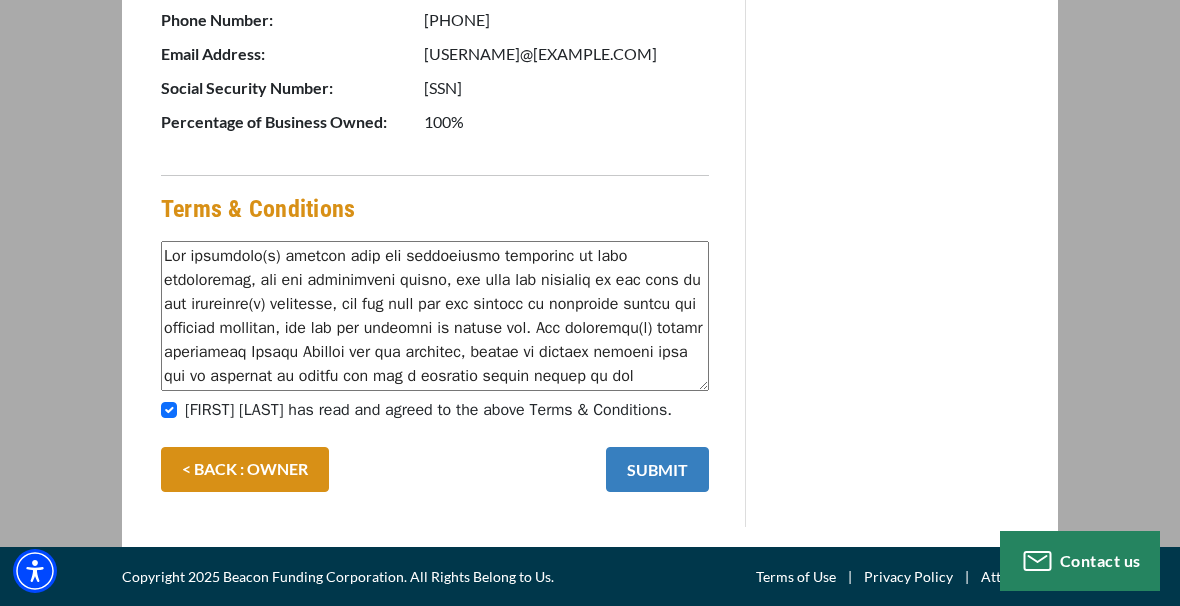 click on "SUBMIT" at bounding box center [657, 469] 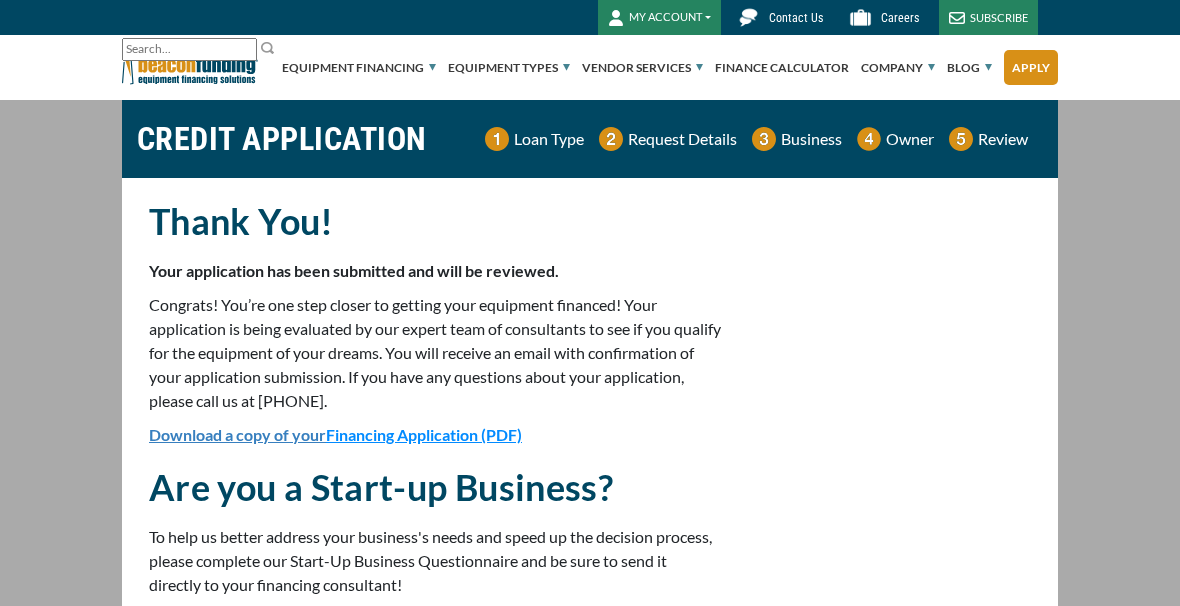 scroll, scrollTop: 0, scrollLeft: 0, axis: both 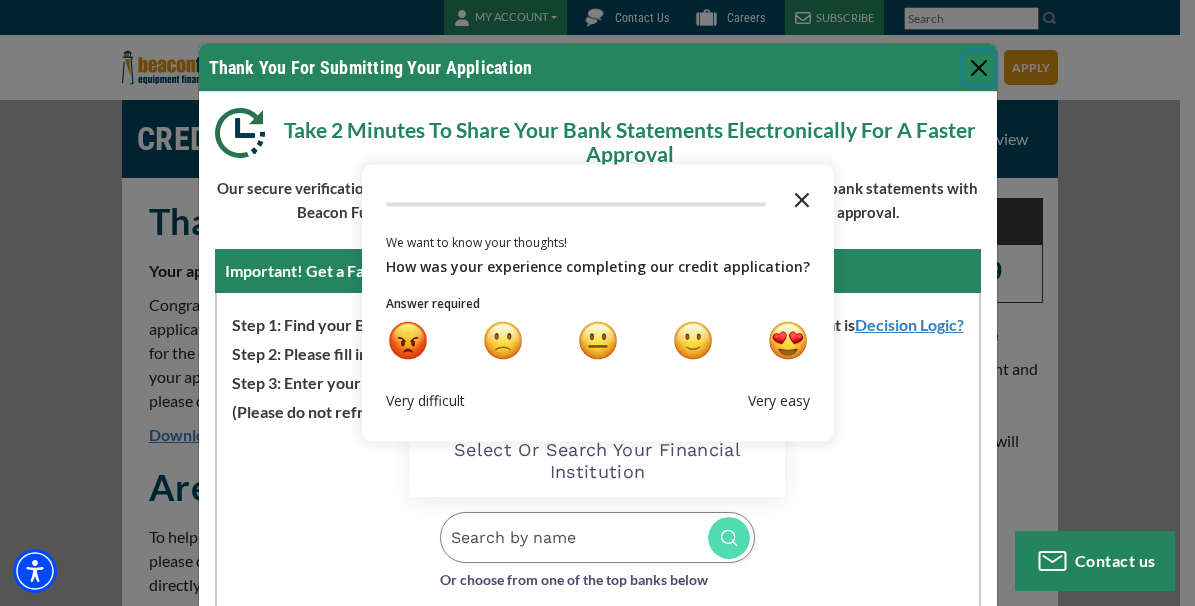 click 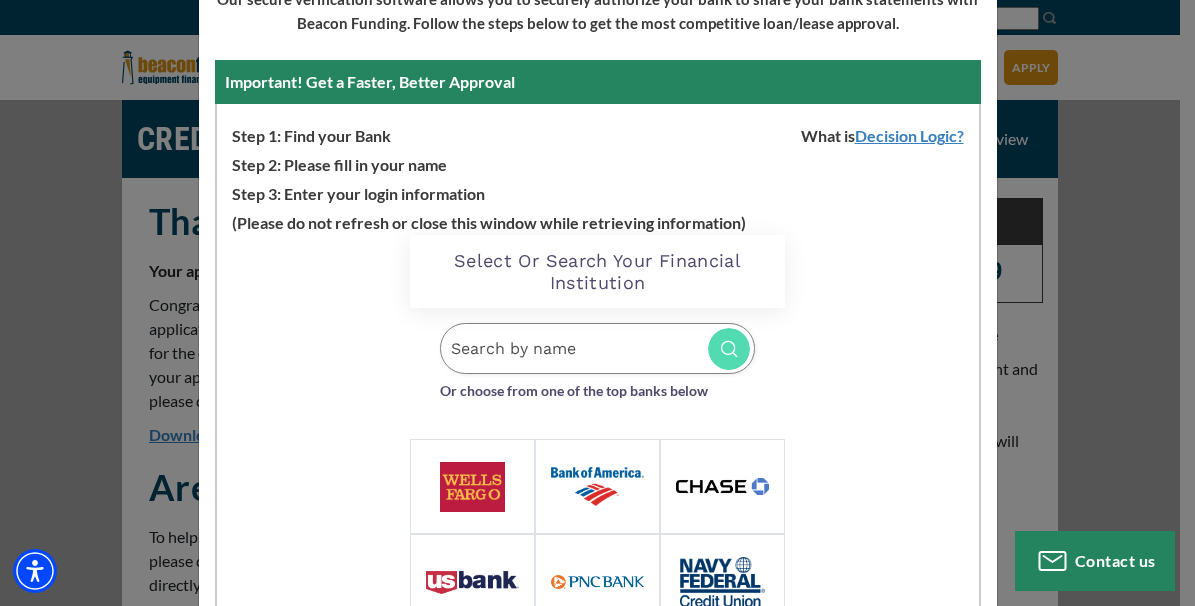 scroll, scrollTop: 200, scrollLeft: 0, axis: vertical 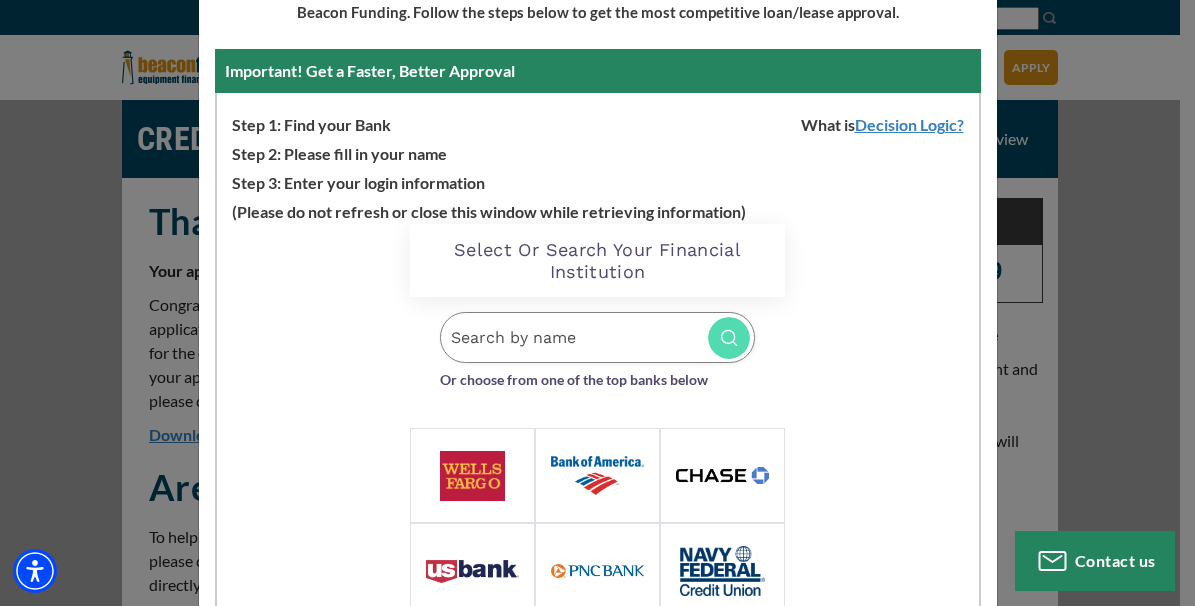 click at bounding box center [722, 476] 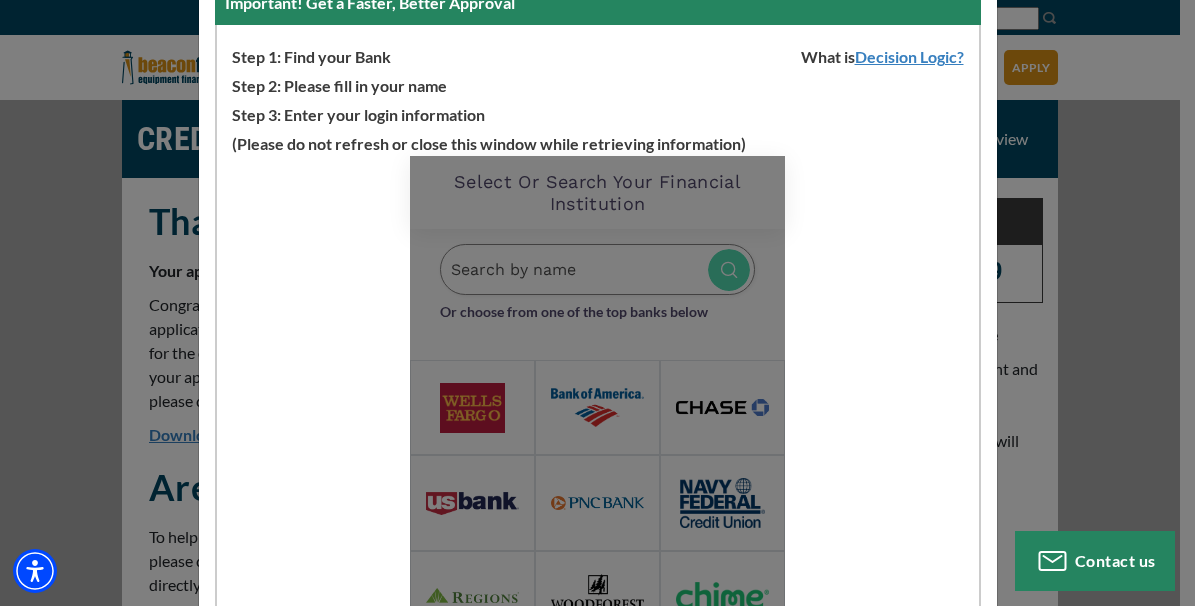 scroll, scrollTop: 300, scrollLeft: 0, axis: vertical 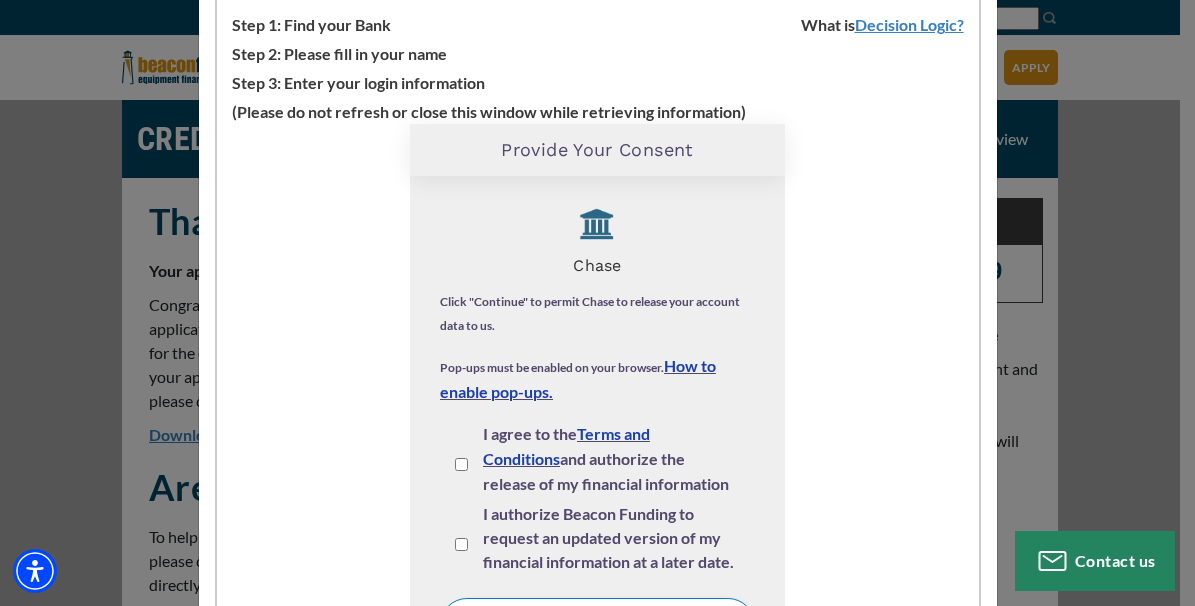 click on "I agree to the  Terms and Conditions  and authorize the release of my financial information to DecisionLogic and Beacon Funding." at bounding box center (461, 464) 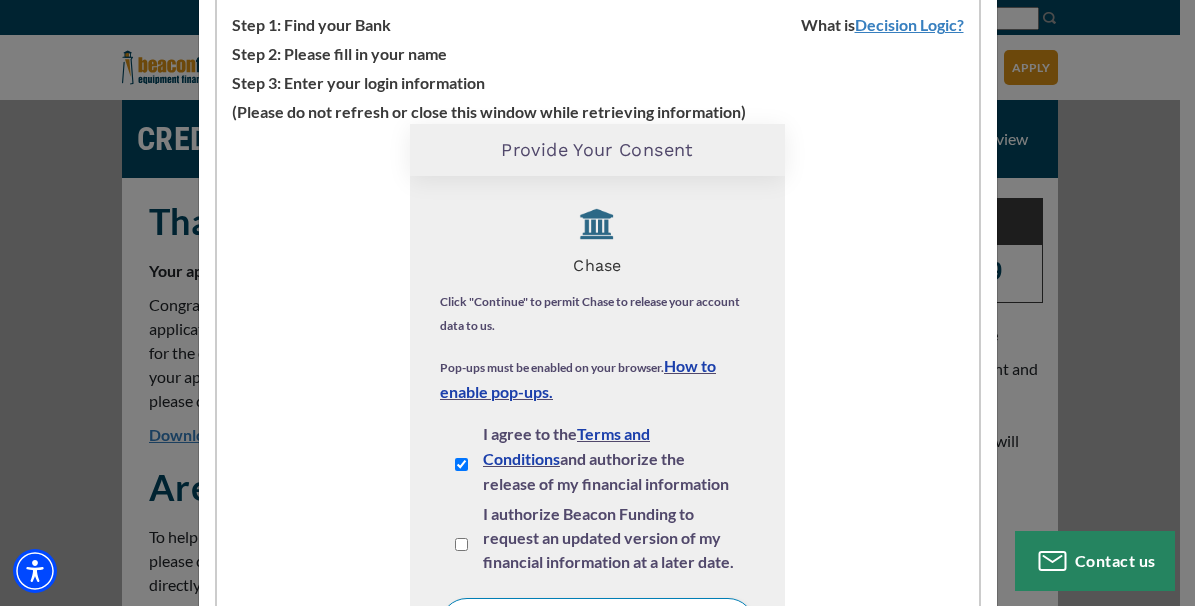 click on "I authorize Beacon Funding to request an updated version of my financial information at a later date." at bounding box center [597, 542] 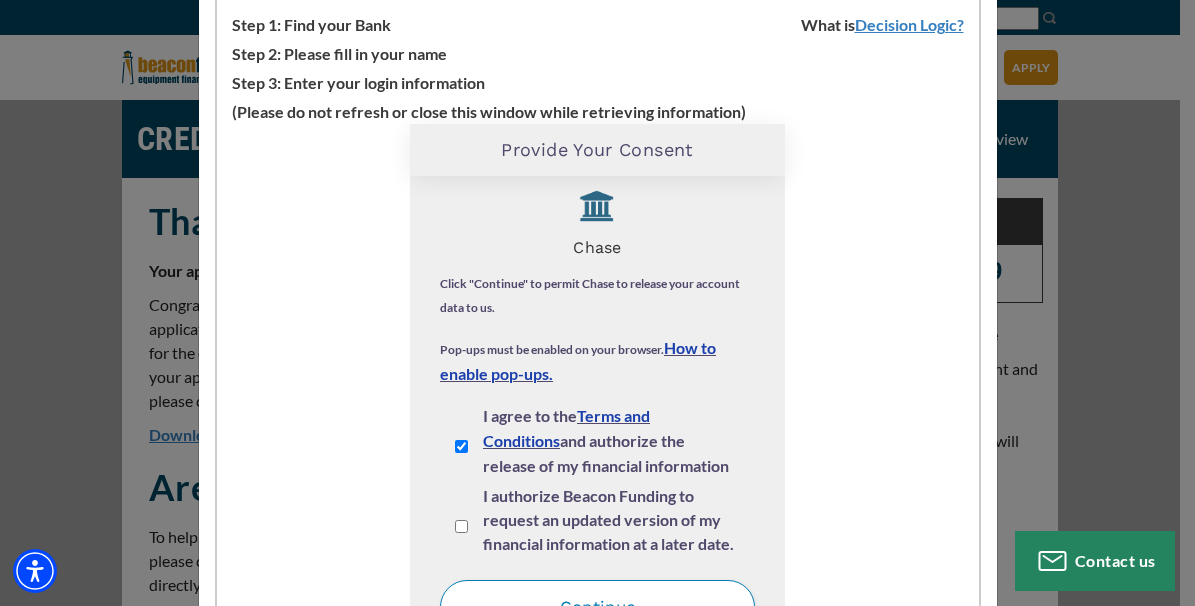 scroll, scrollTop: 23, scrollLeft: 0, axis: vertical 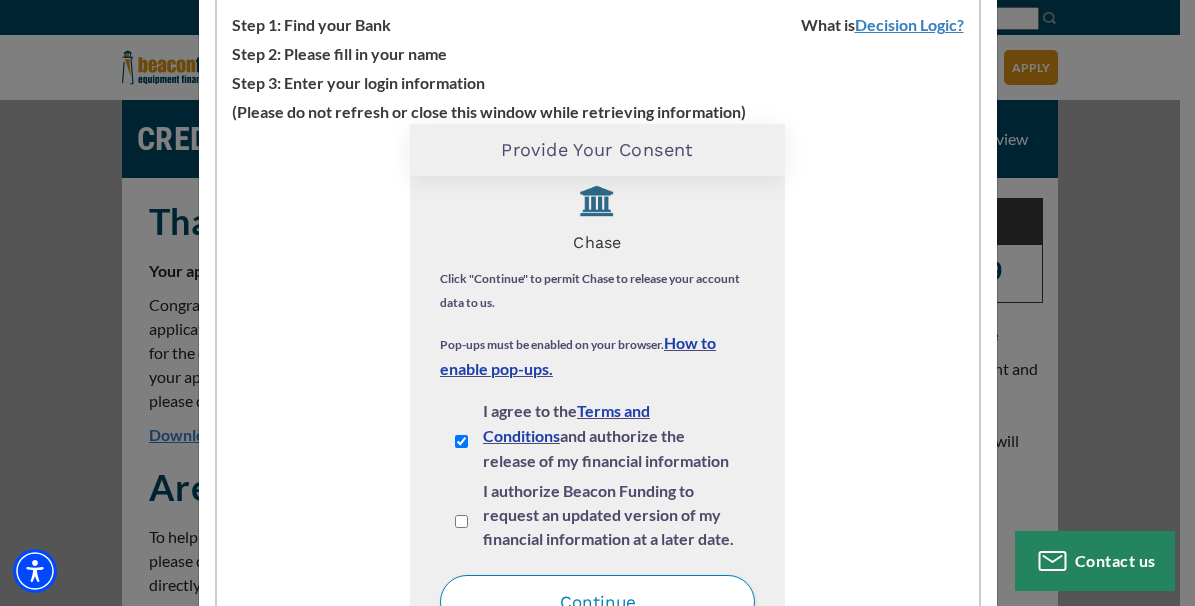click on "I authorize Beacon Funding to request an updated version of my financial information at a later date." at bounding box center (461, 521) 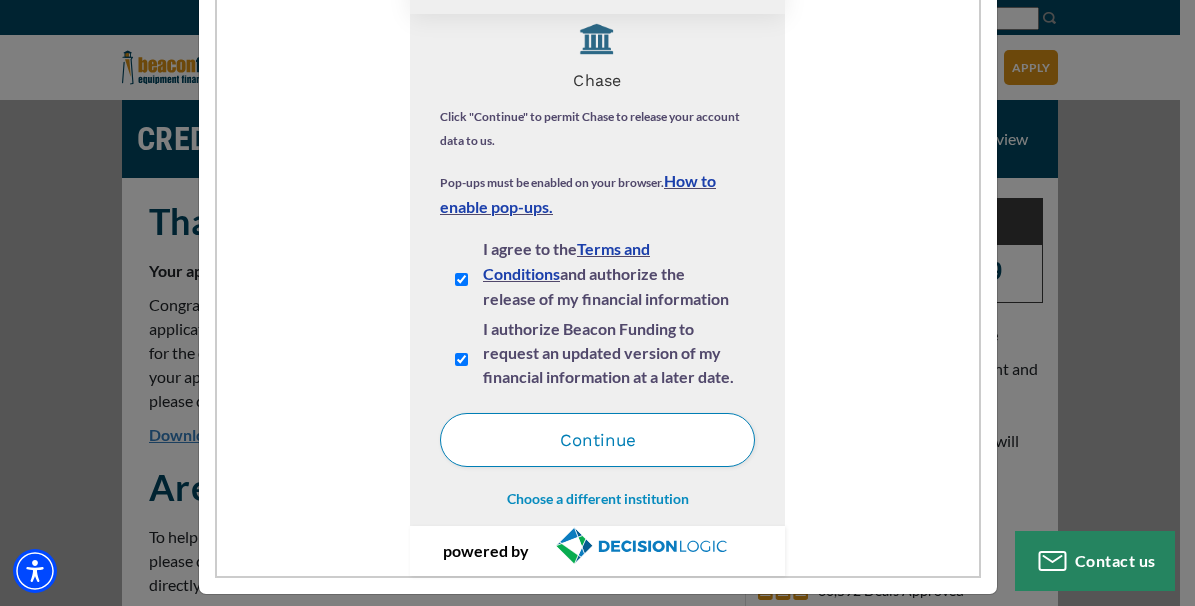 scroll, scrollTop: 479, scrollLeft: 0, axis: vertical 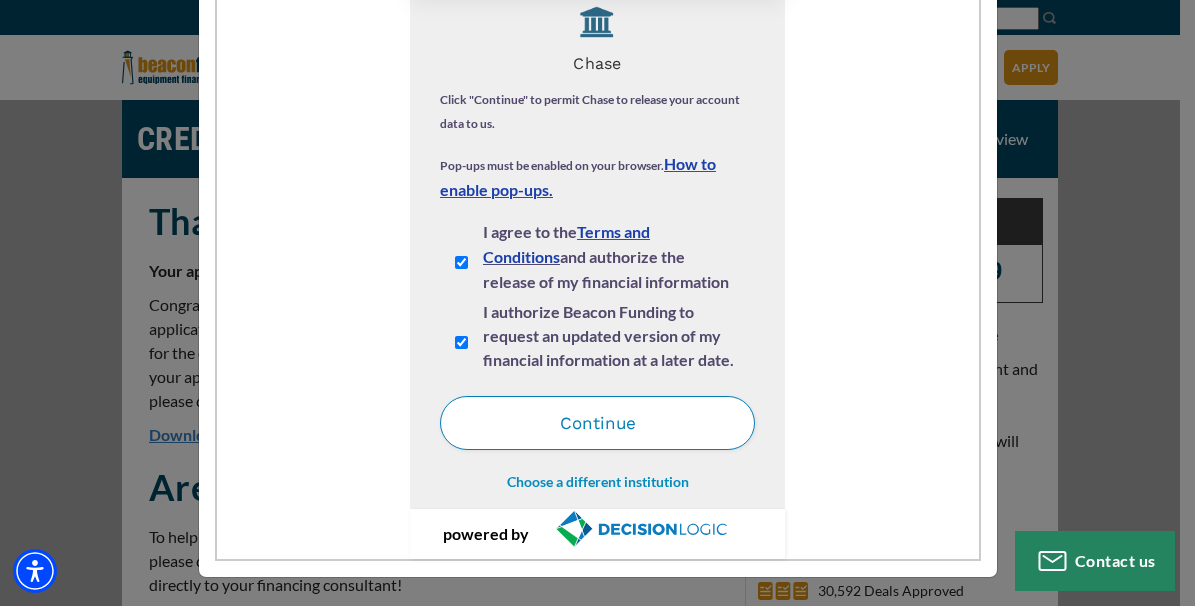 click on "Continue" at bounding box center [597, 423] 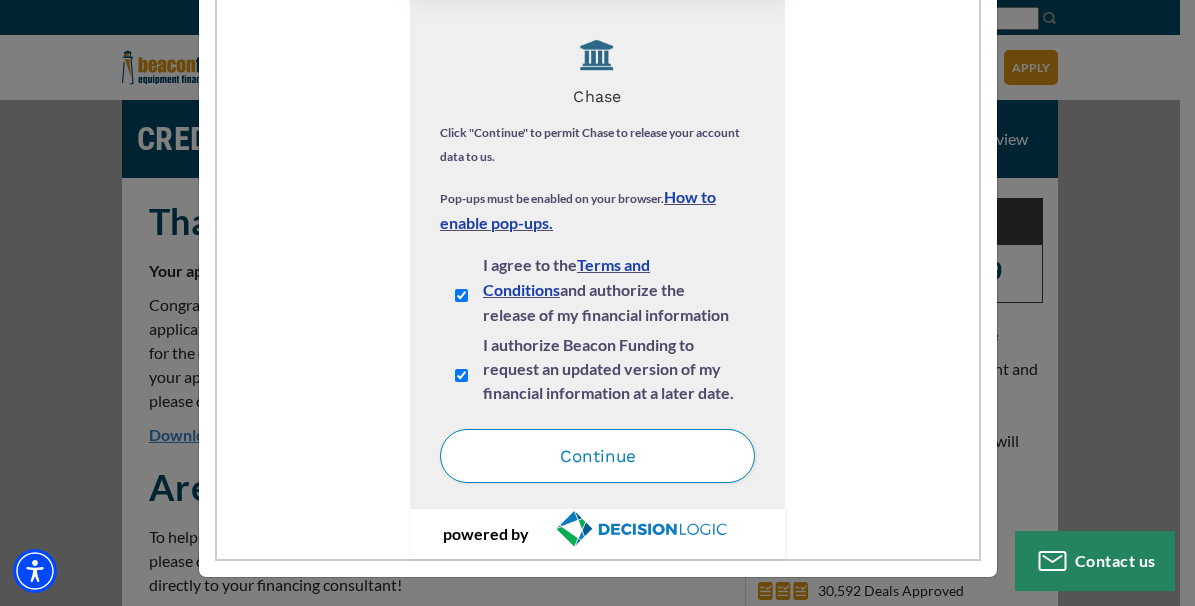 scroll, scrollTop: 0, scrollLeft: 0, axis: both 